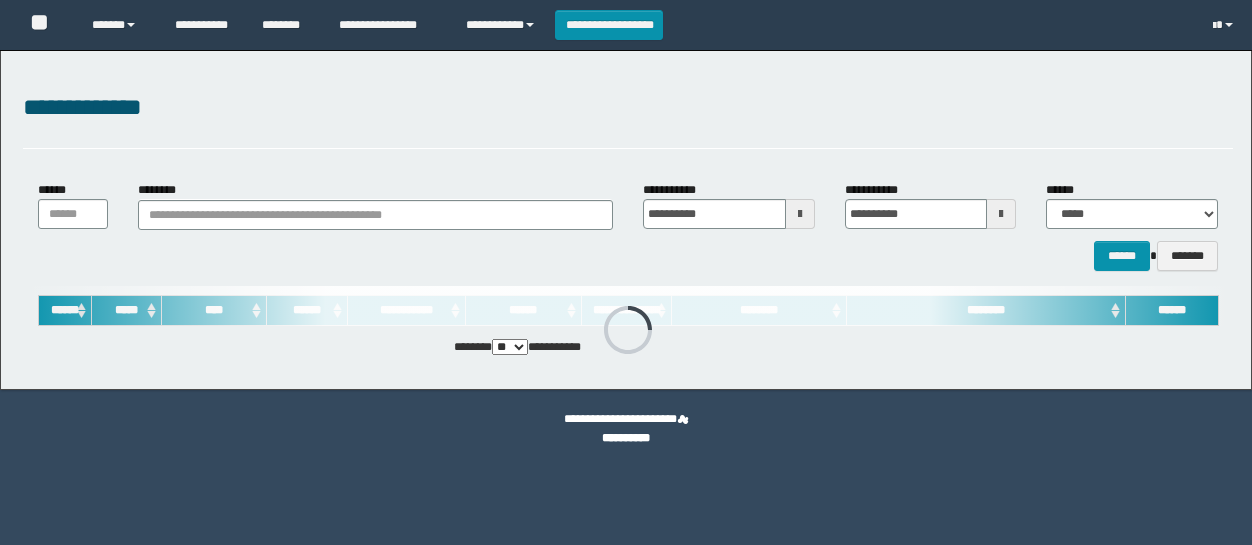 scroll, scrollTop: 0, scrollLeft: 0, axis: both 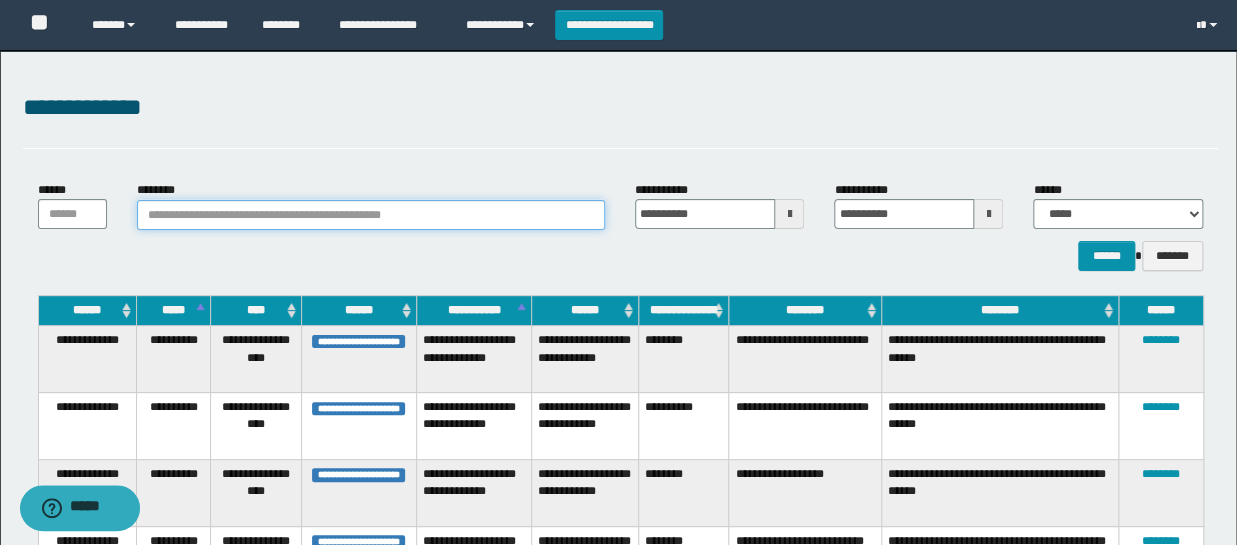 click on "********" at bounding box center (371, 215) 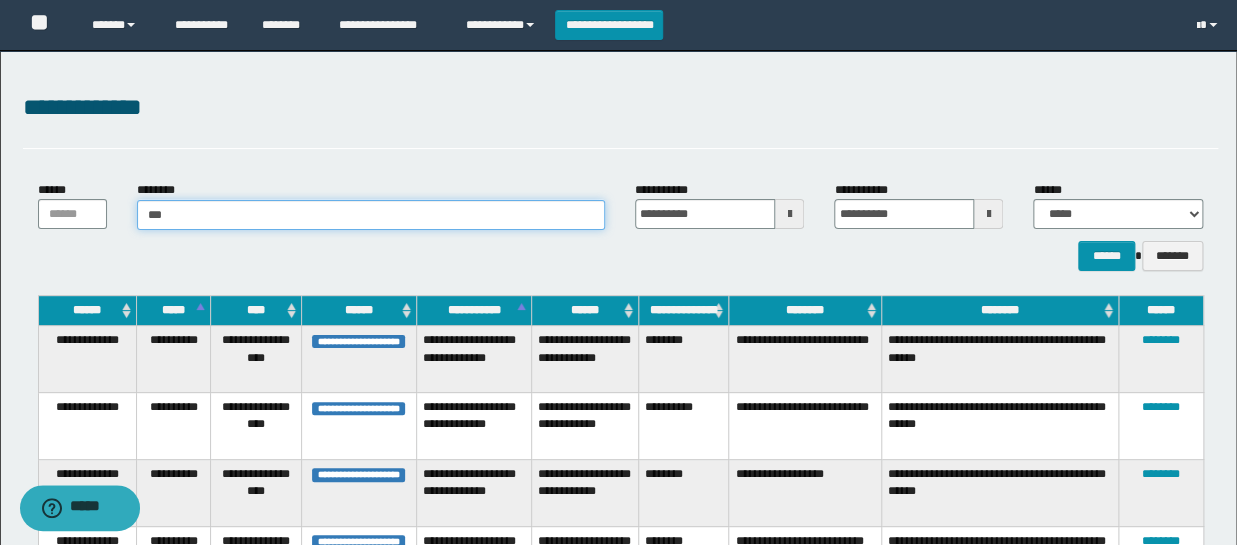 type on "****" 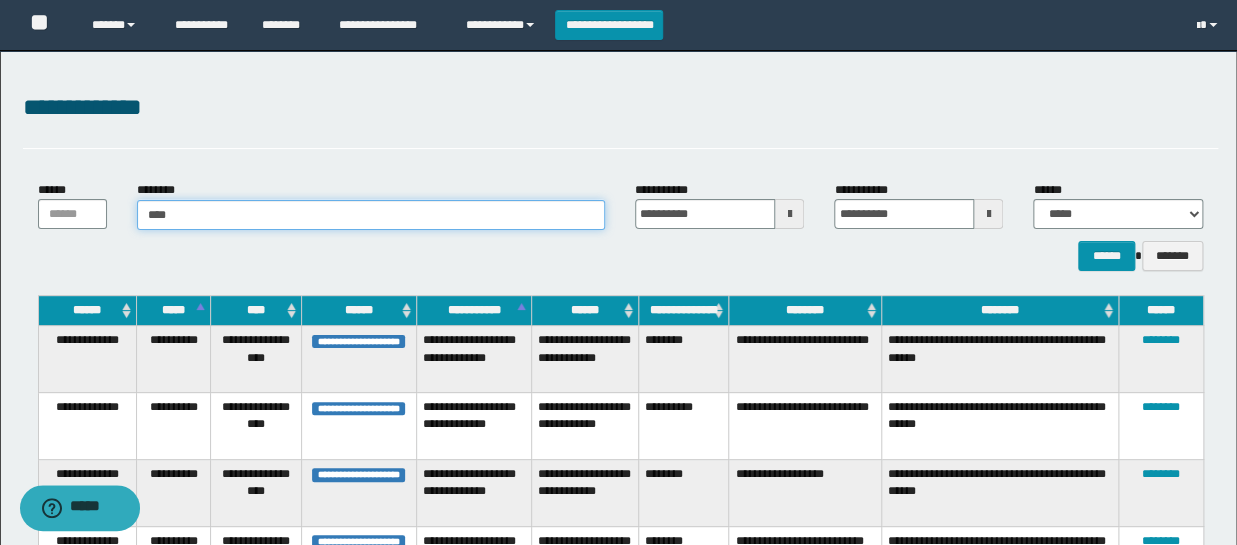 type on "****" 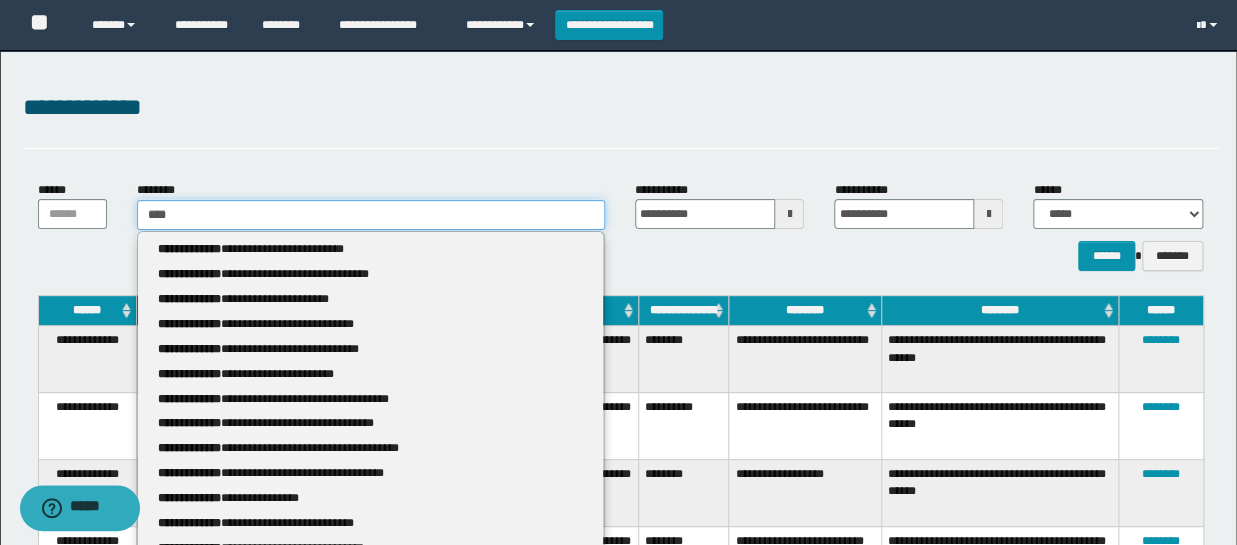 type 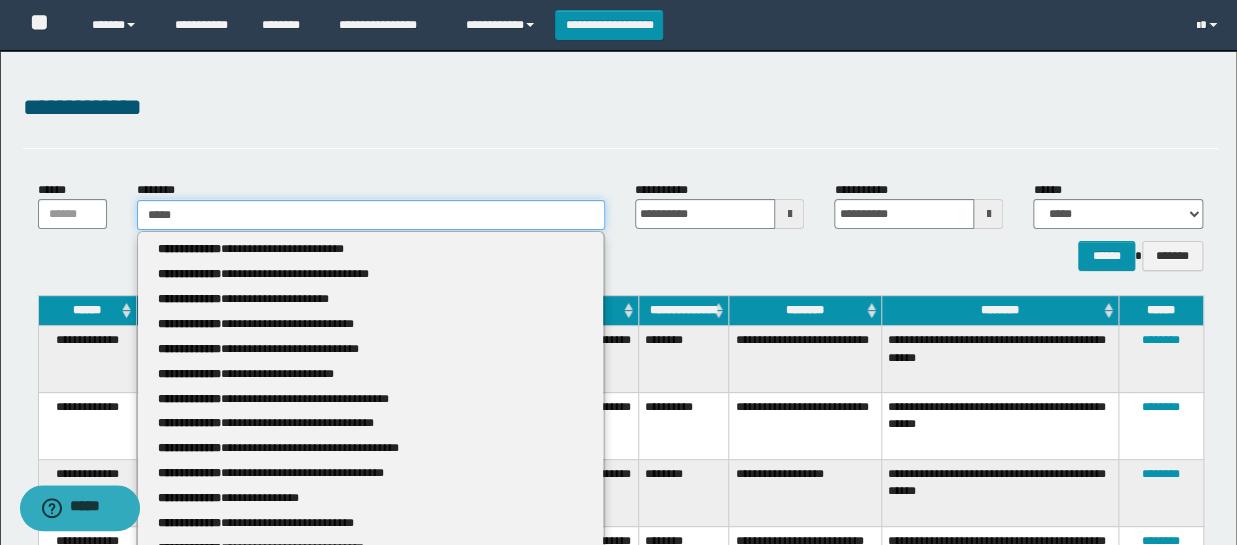 type on "******" 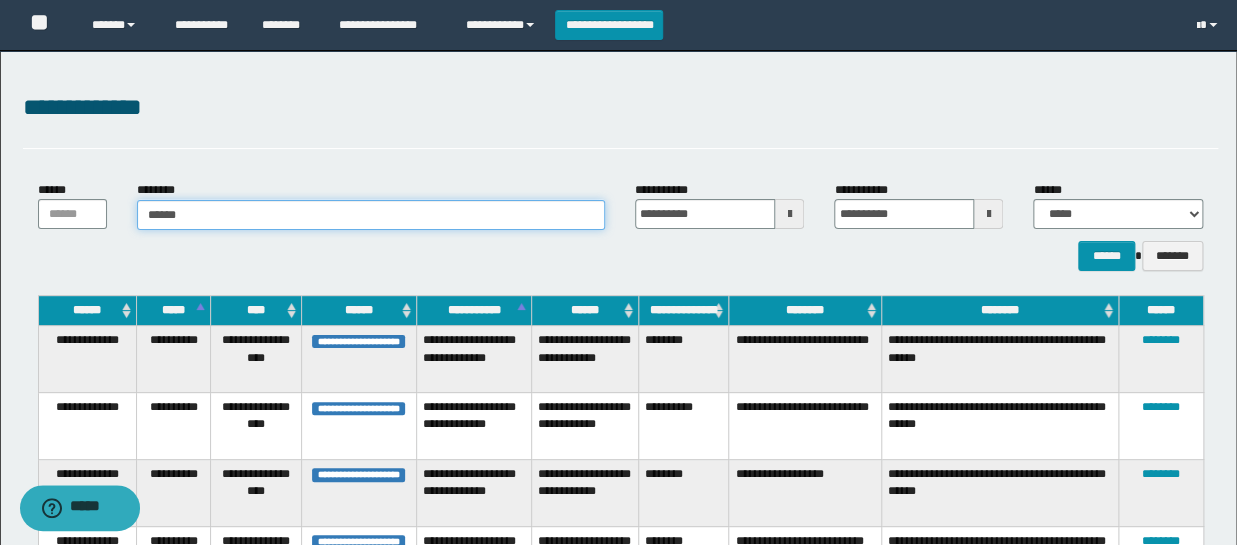 type on "******" 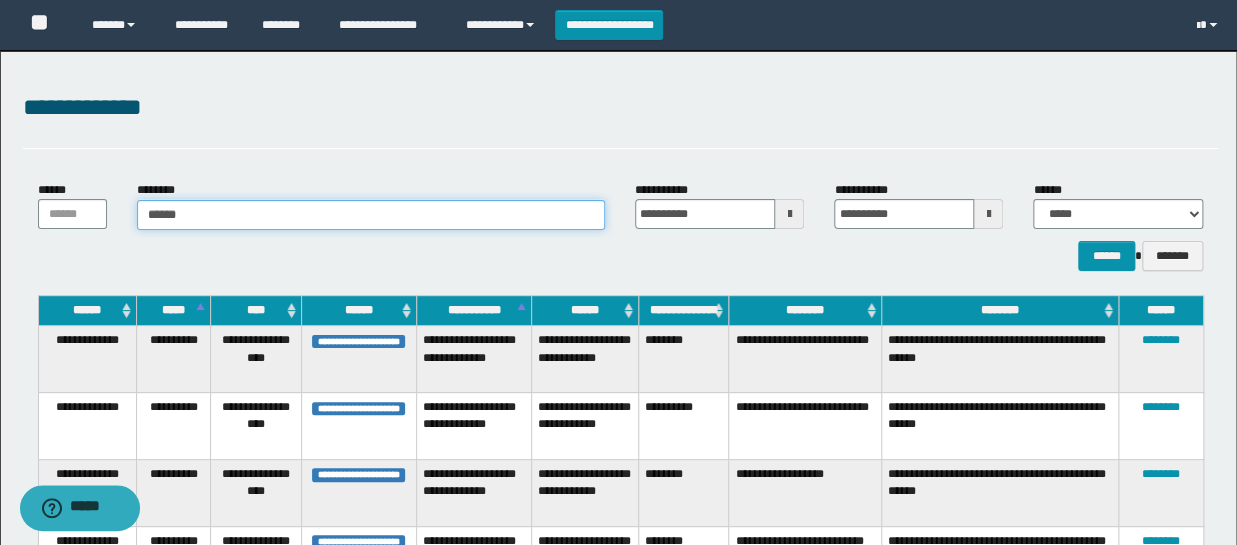 type 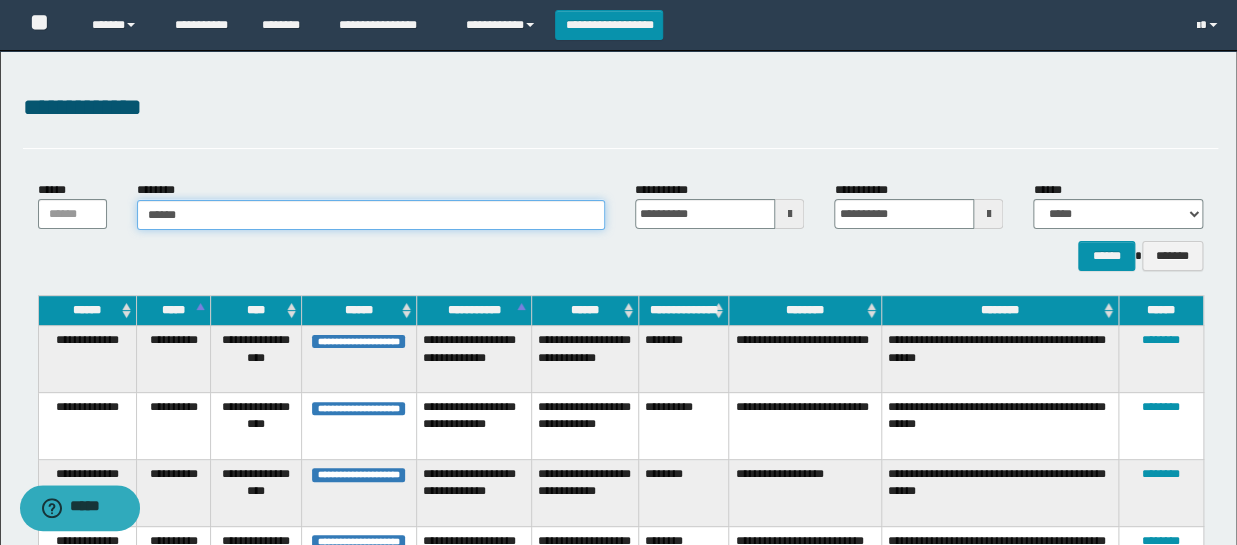 type on "*******" 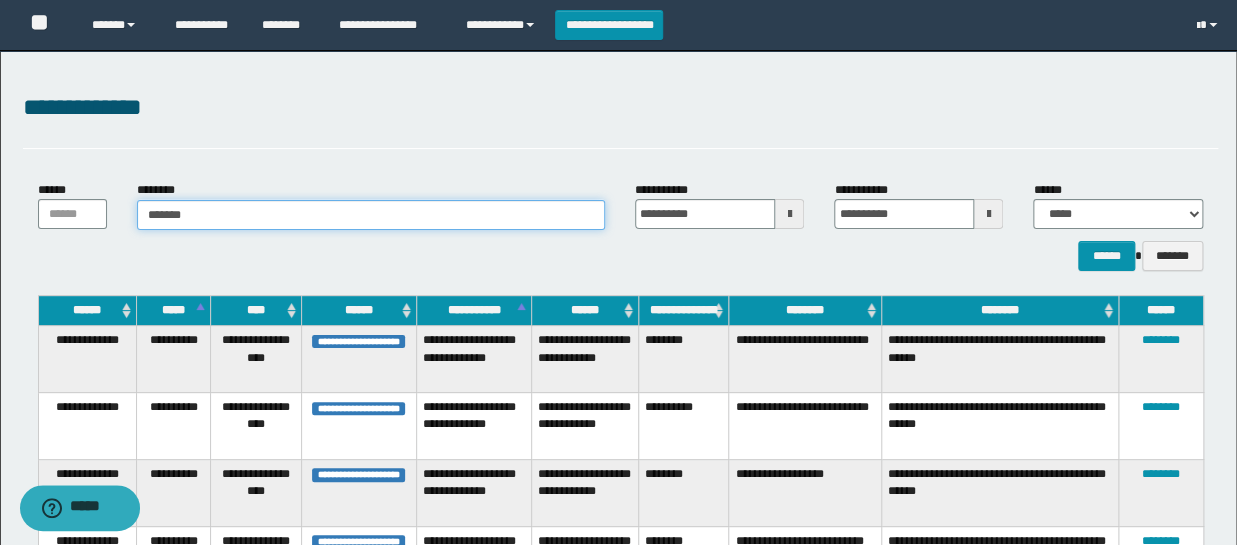type on "*******" 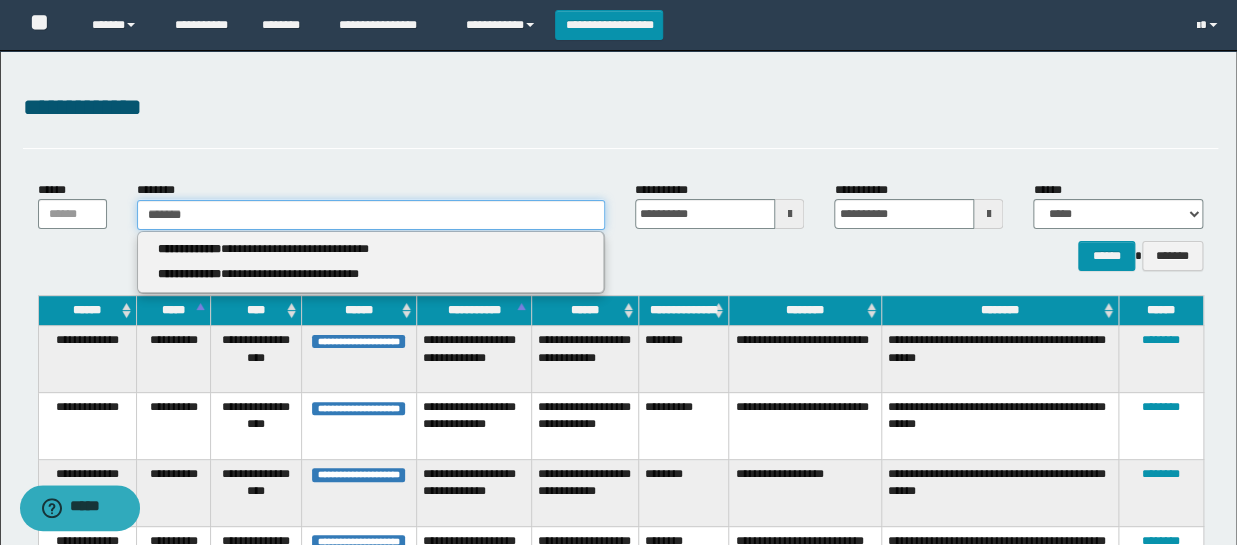 type 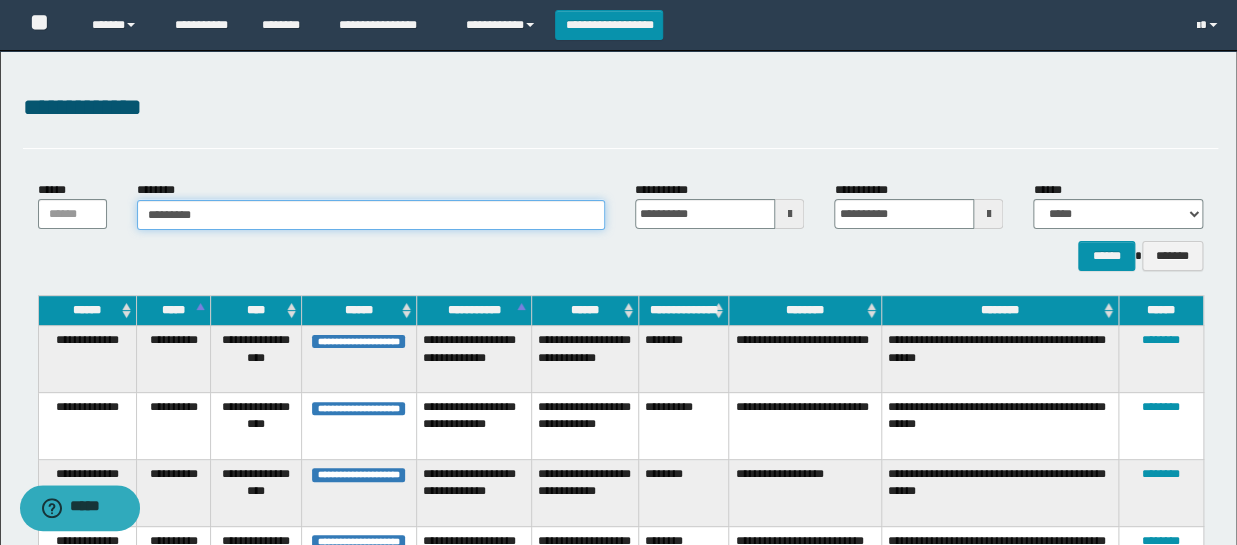 type on "**********" 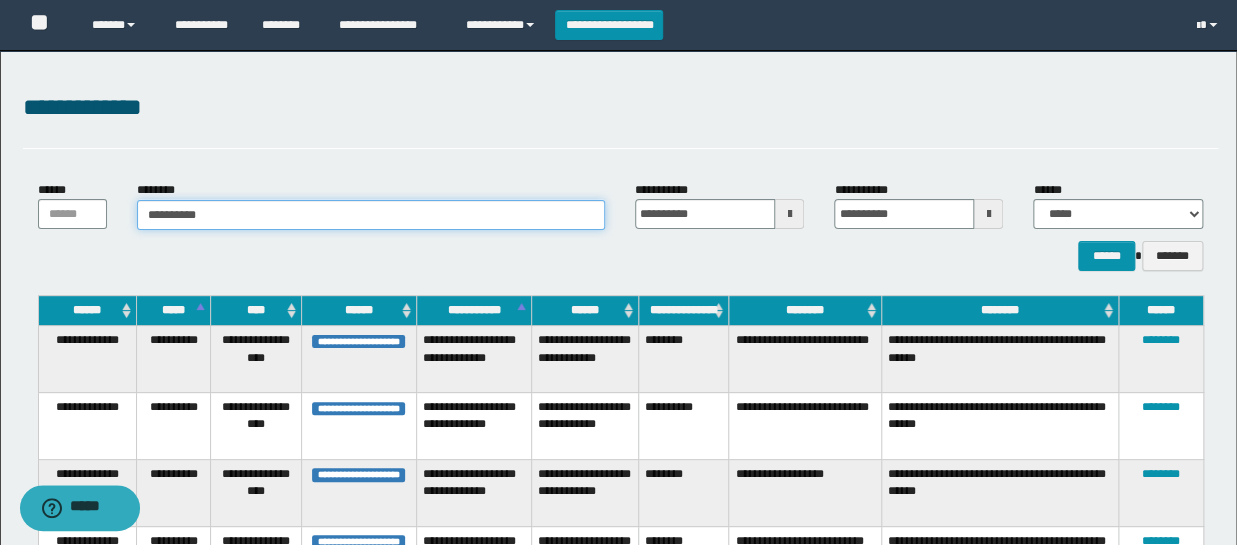 type on "**********" 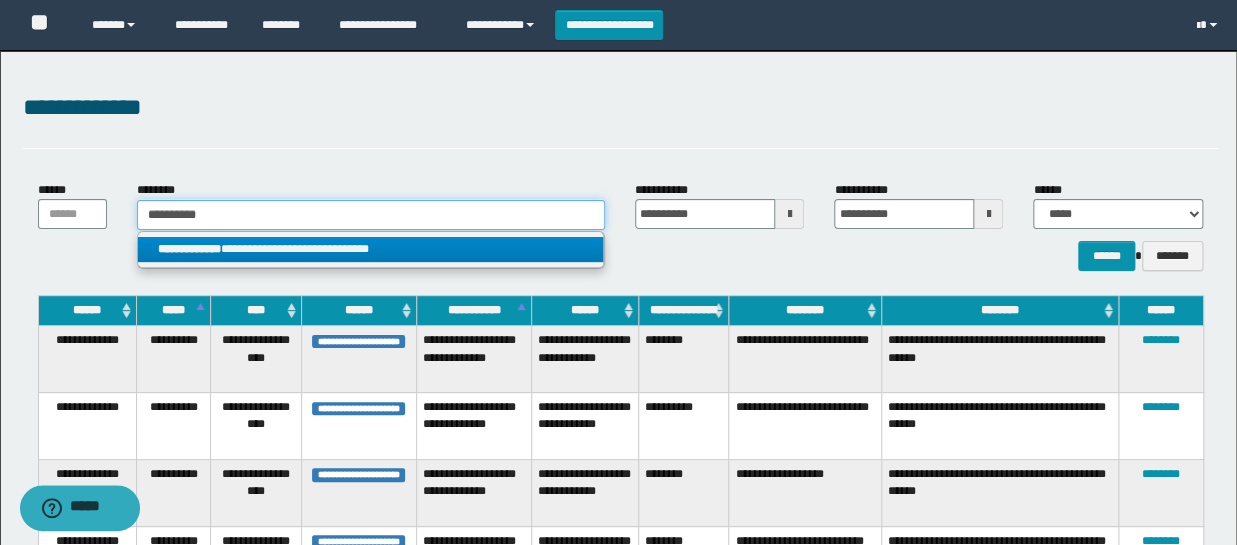 type on "**********" 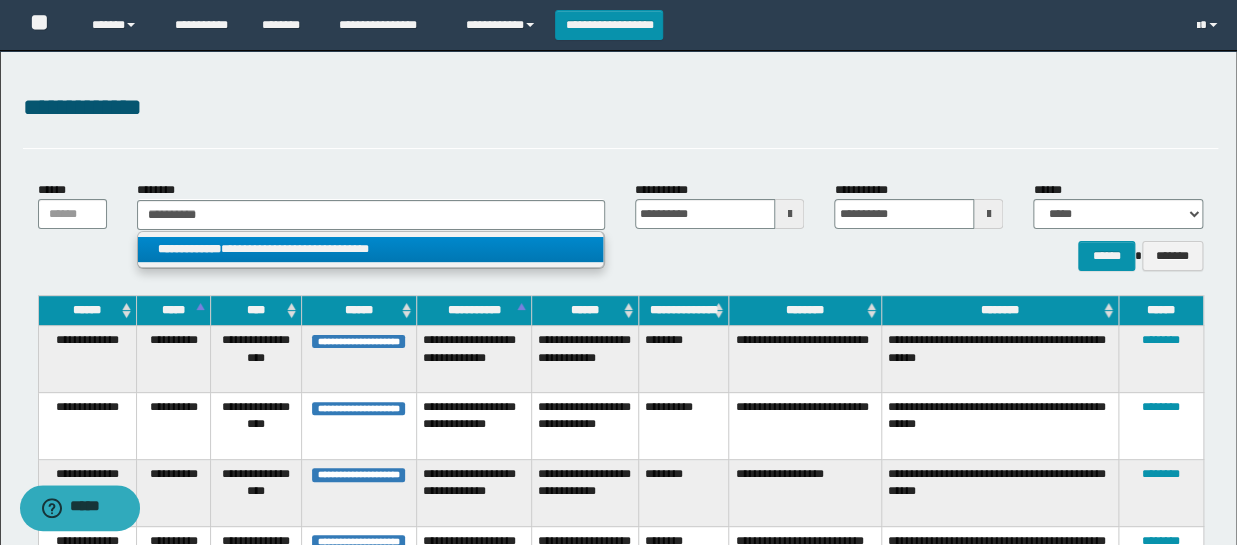click on "**********" at bounding box center [370, 249] 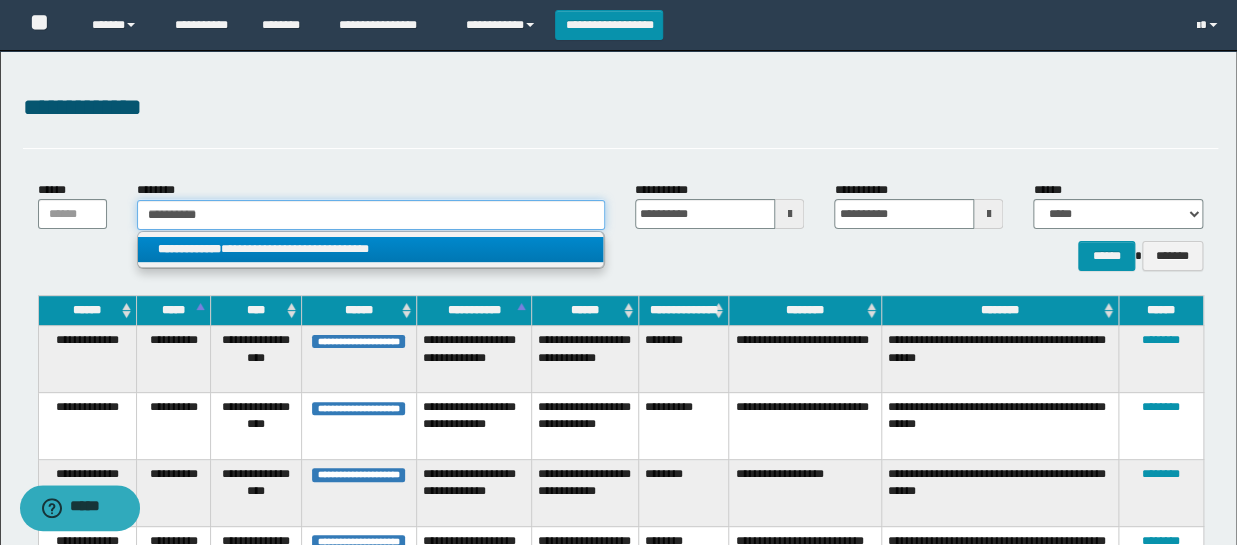 type 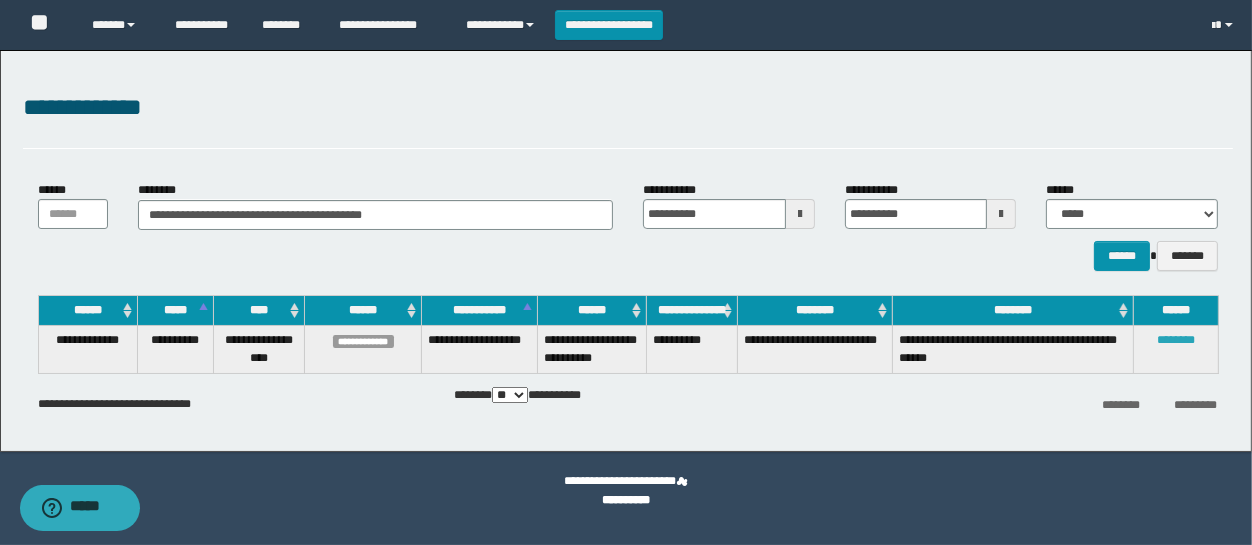 click on "********" at bounding box center [1176, 340] 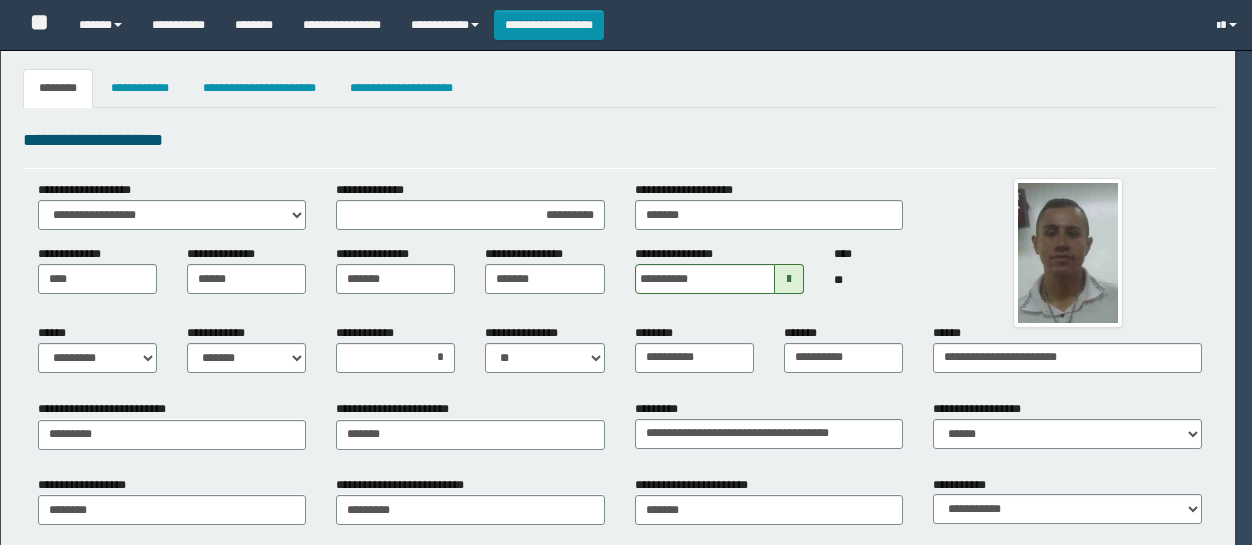 select on "*" 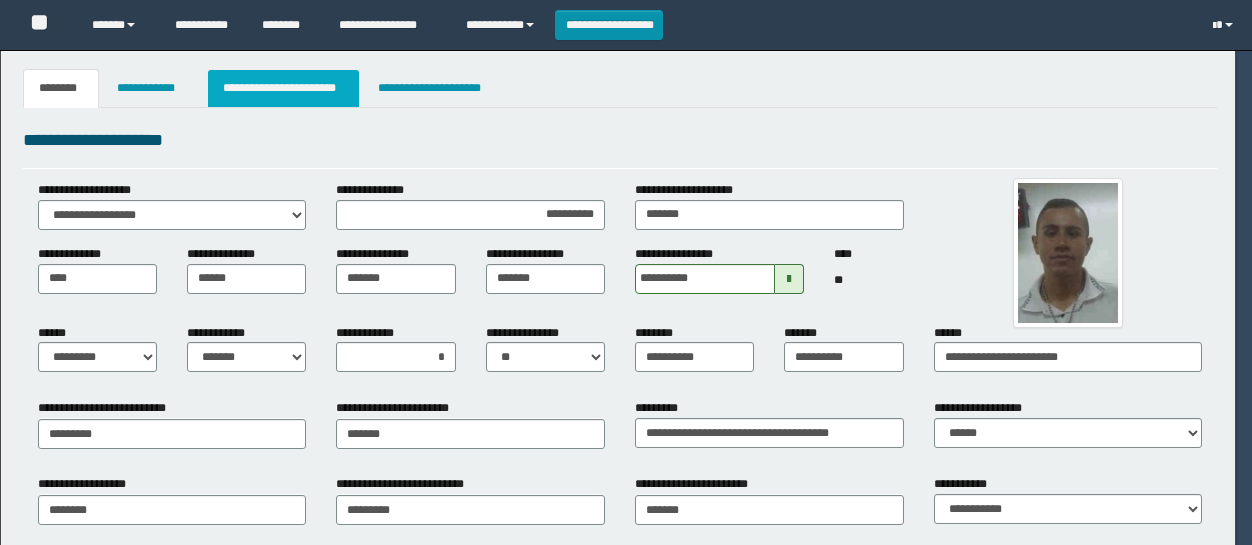 scroll, scrollTop: 0, scrollLeft: 0, axis: both 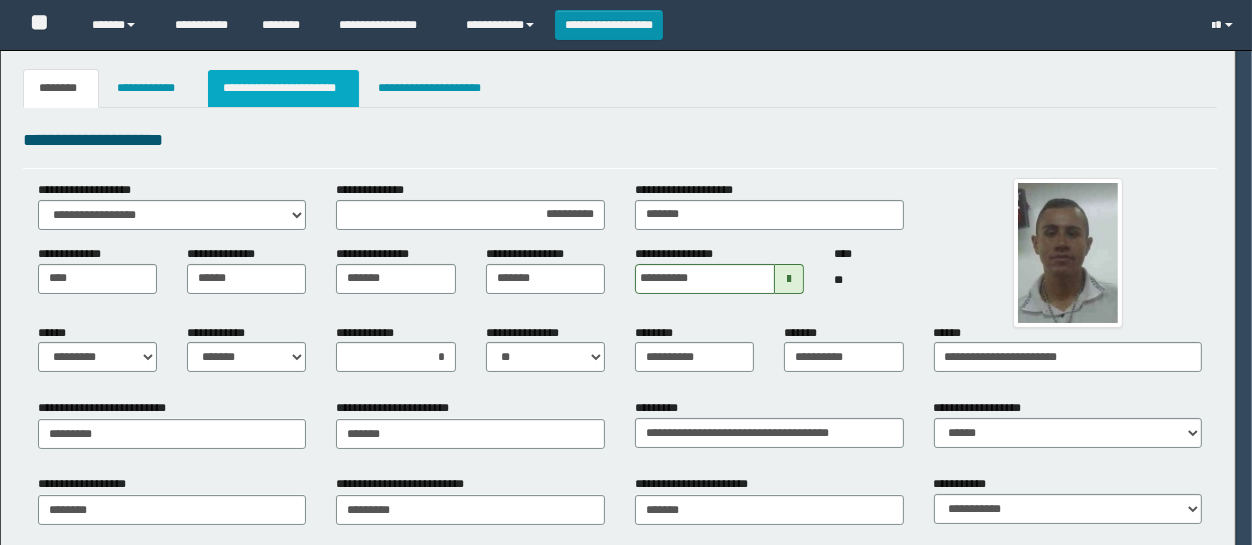 click on "**********" at bounding box center [284, 88] 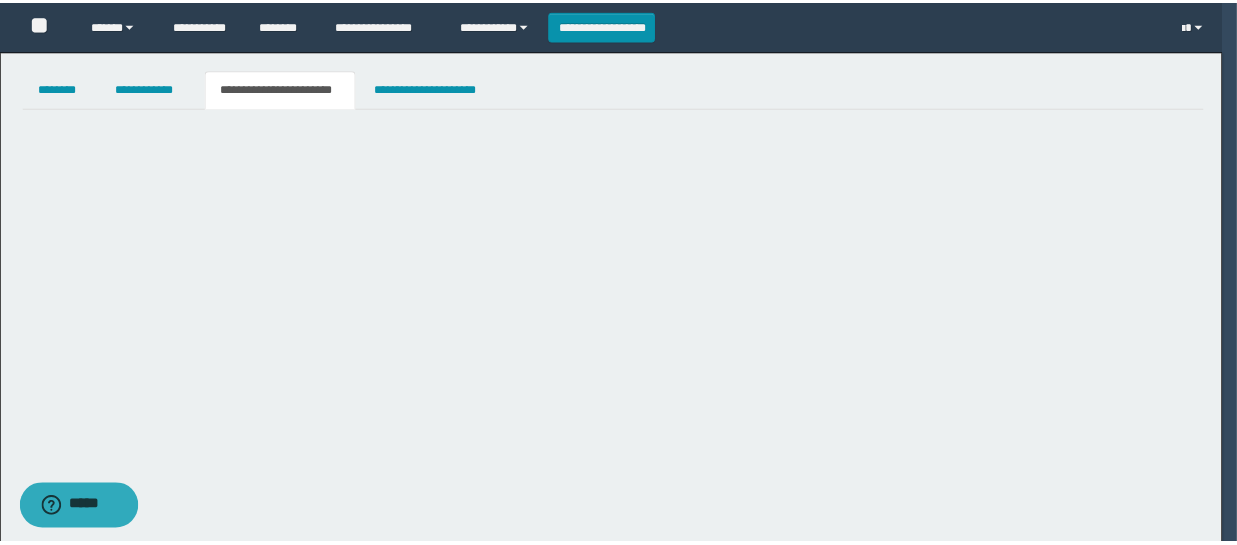 scroll, scrollTop: 0, scrollLeft: 0, axis: both 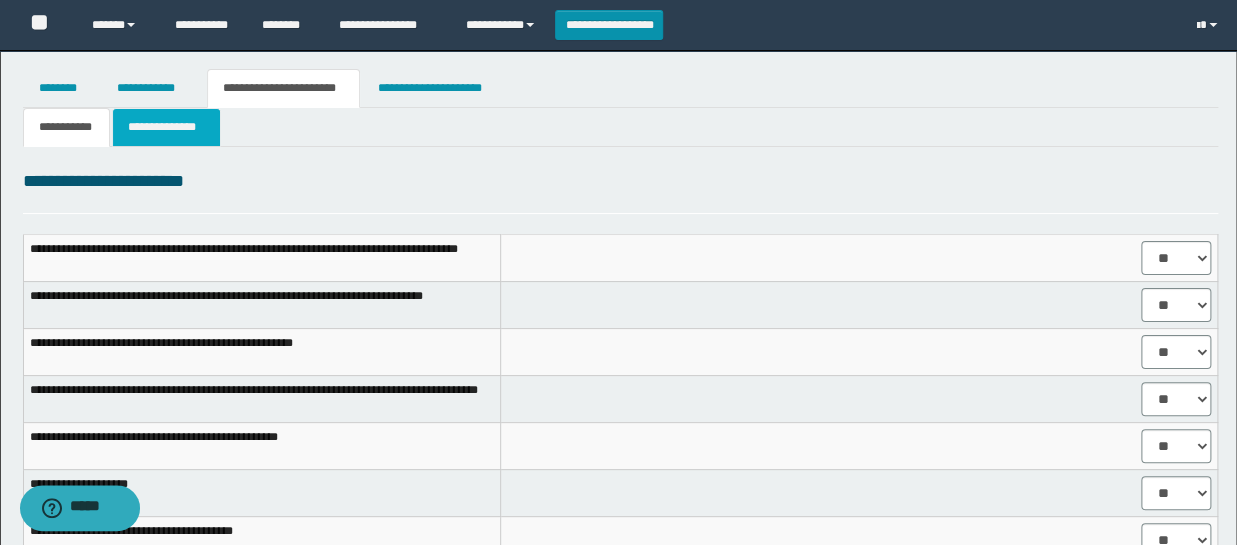 click on "**********" at bounding box center (166, 127) 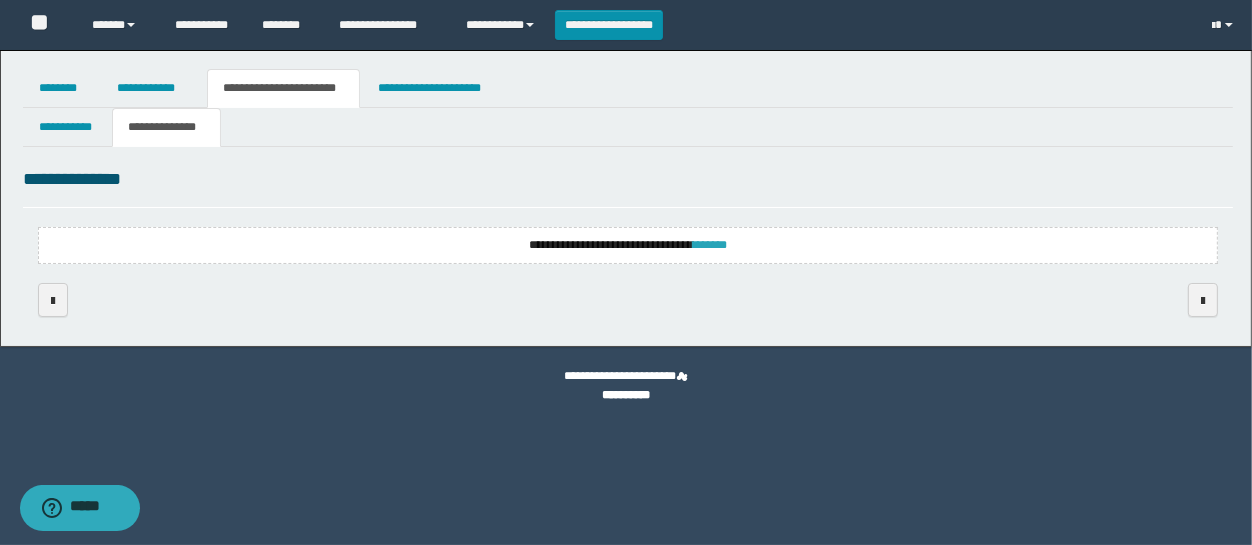 click on "*******" at bounding box center (710, 245) 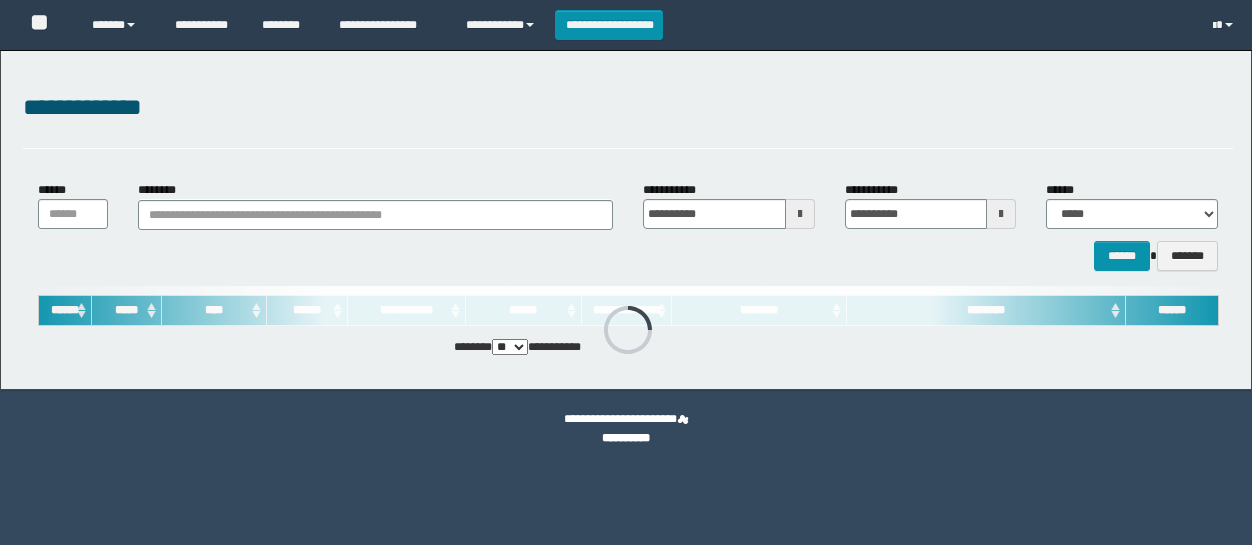 scroll, scrollTop: 0, scrollLeft: 0, axis: both 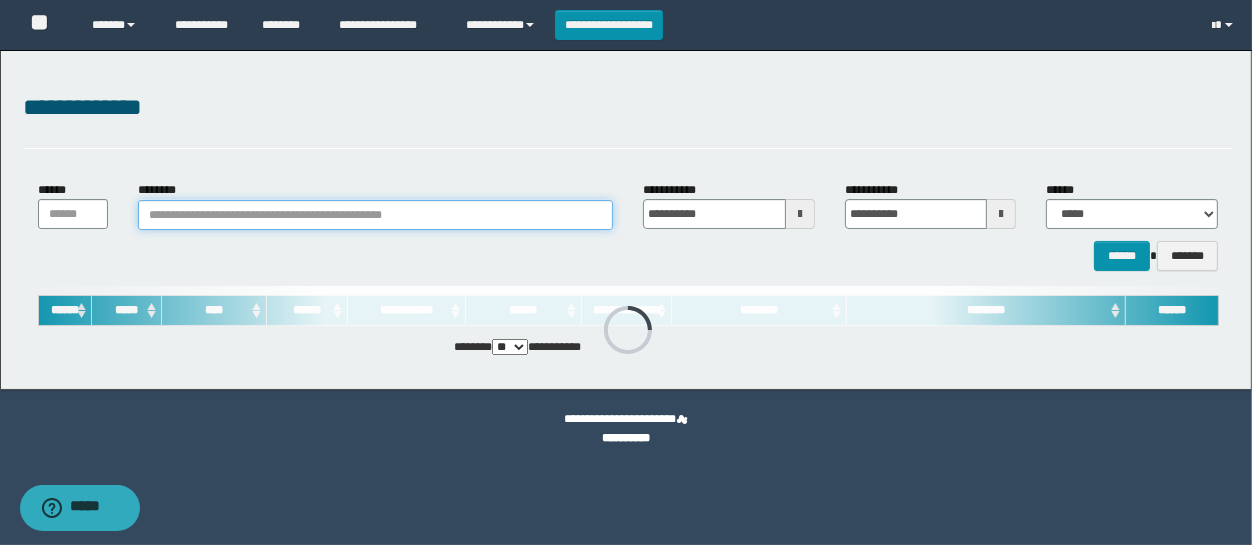 click on "********" at bounding box center (375, 215) 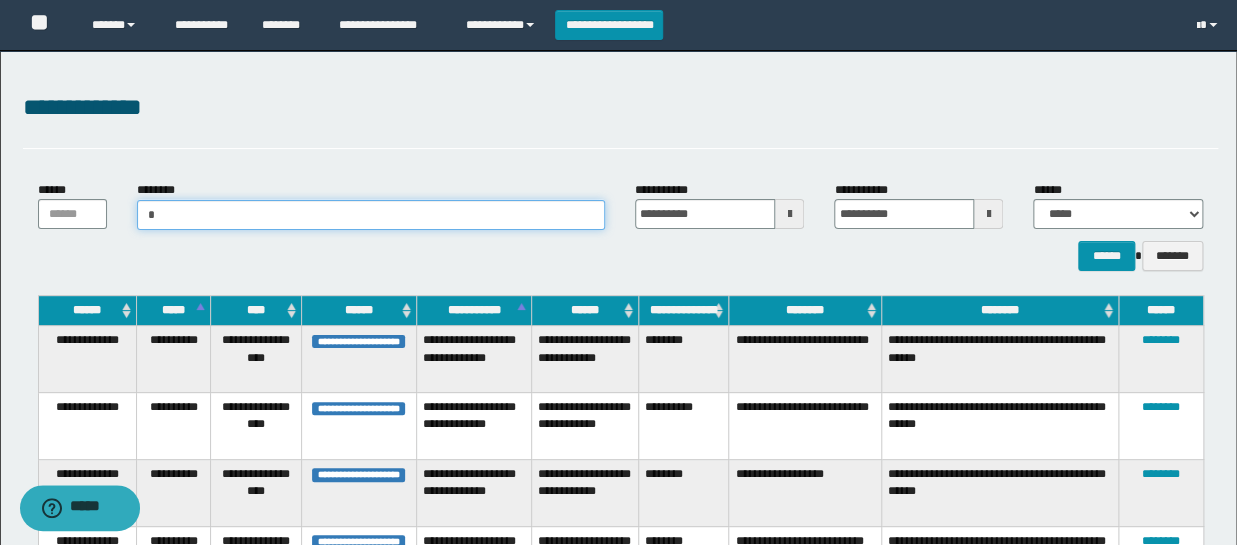 type on "**" 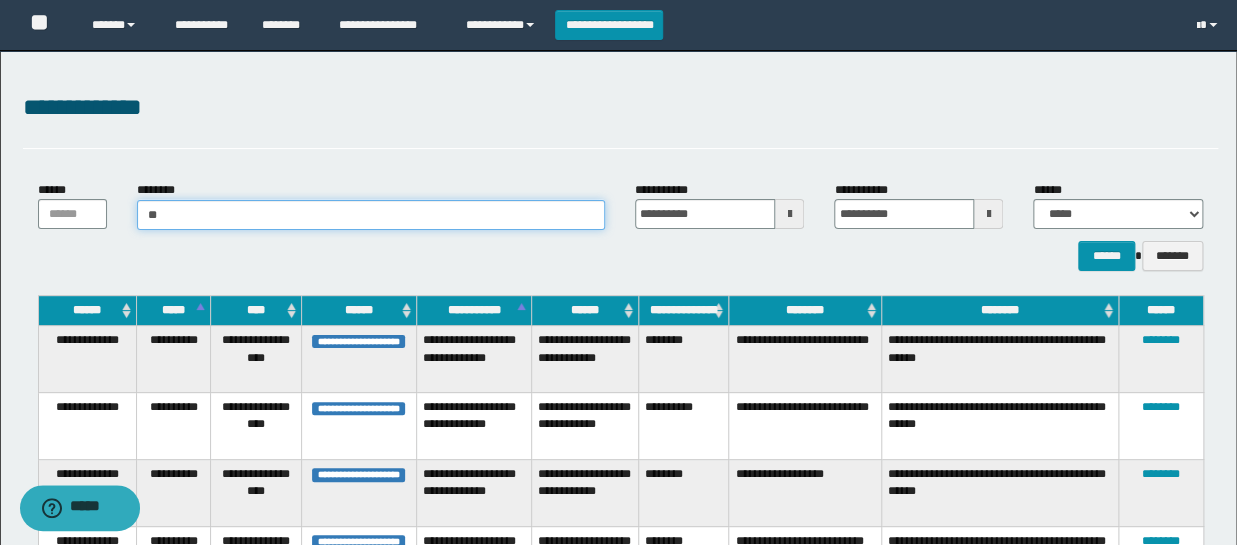 type on "**" 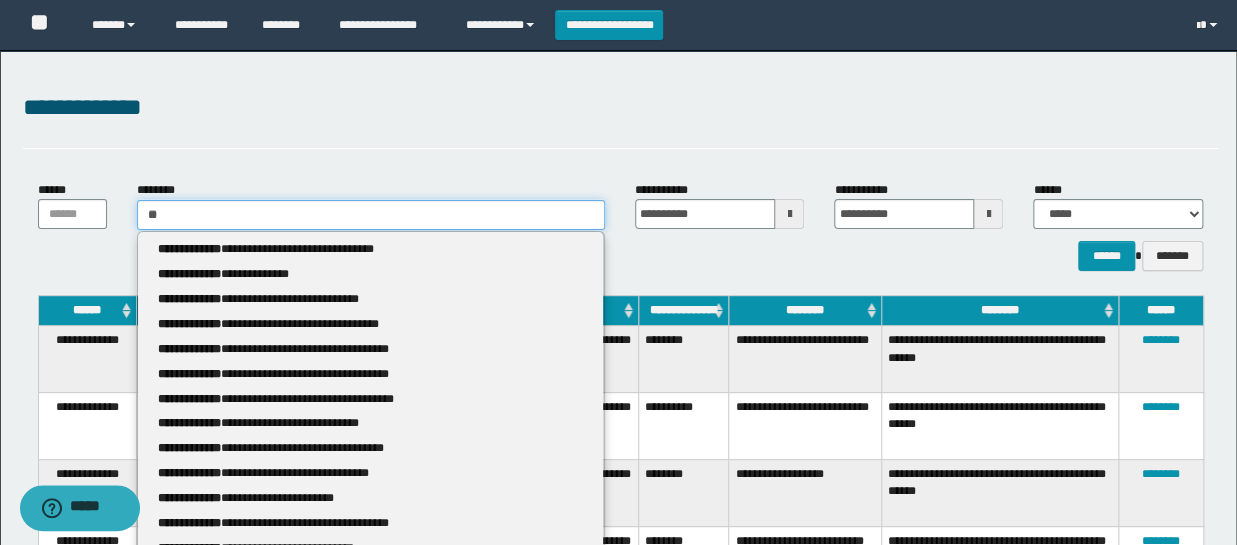 type 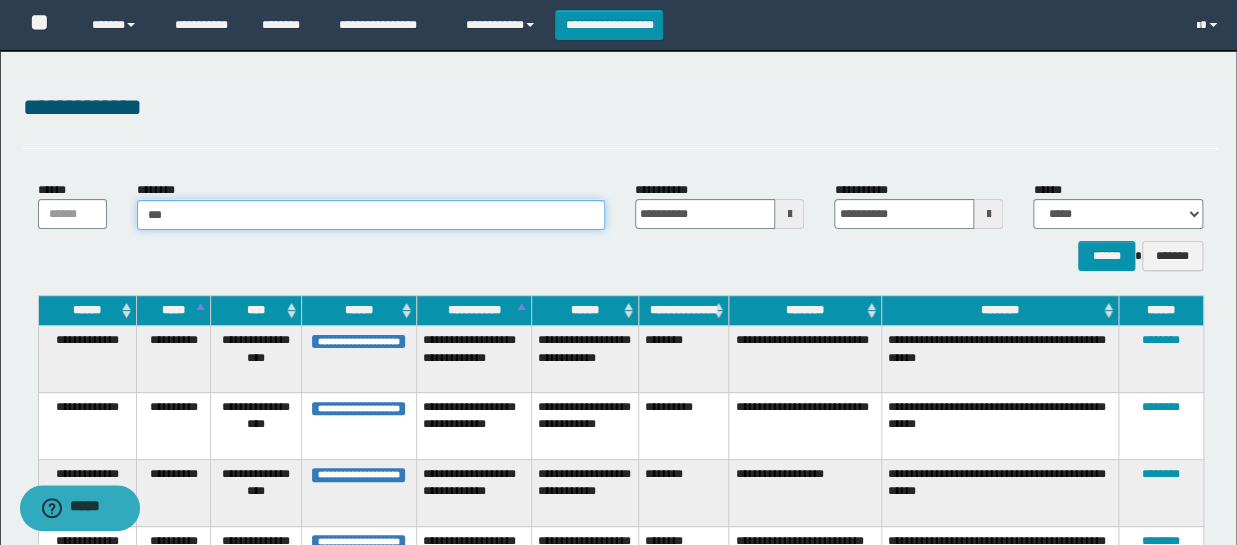 type on "****" 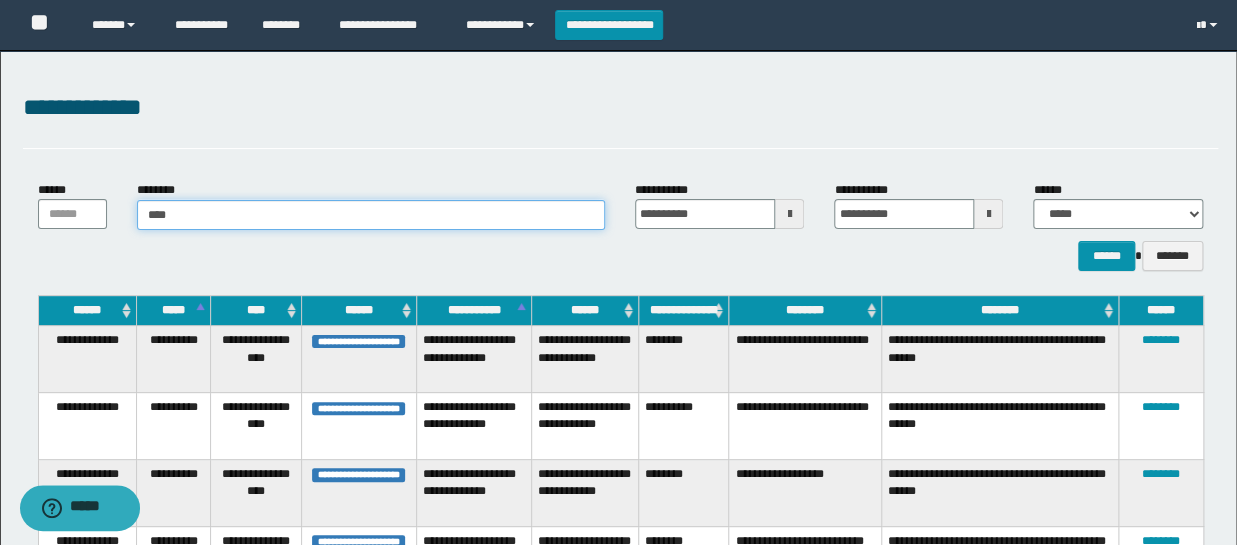 type on "****" 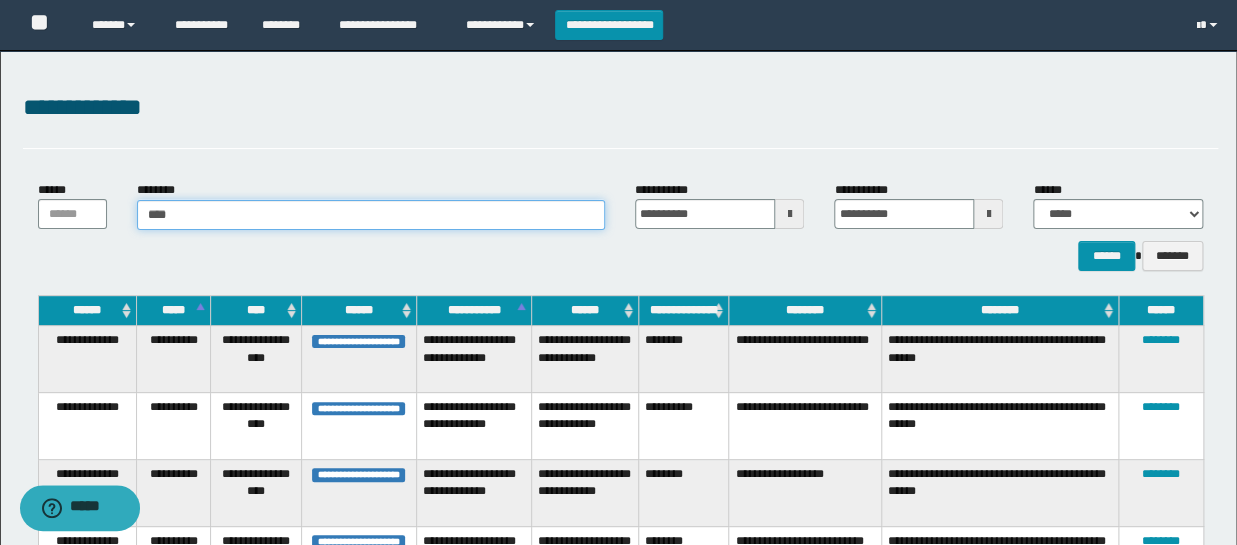 type 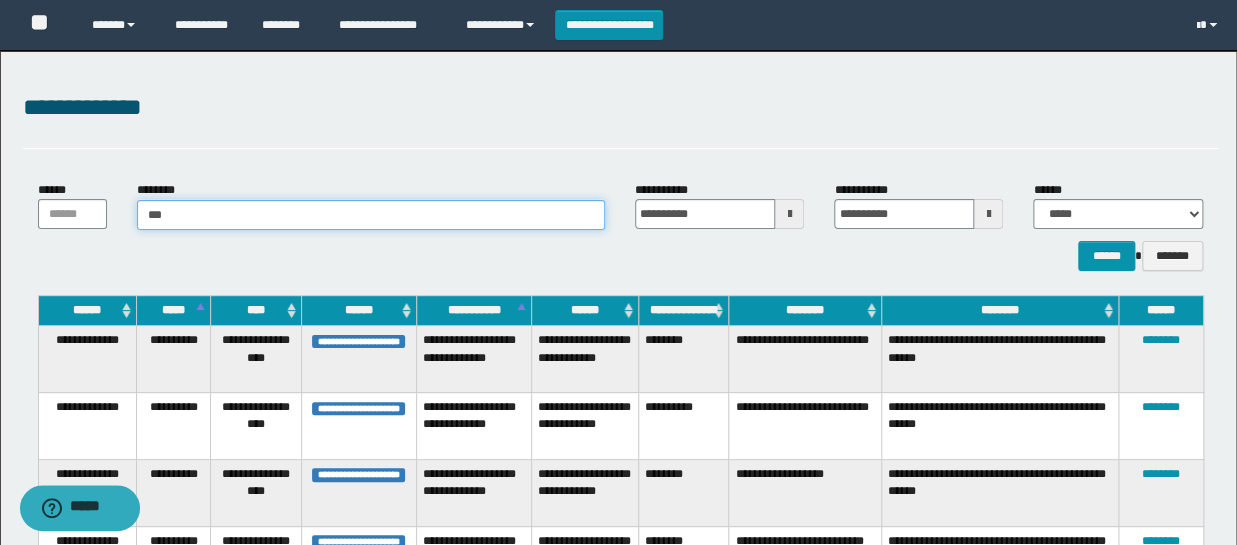 type on "**" 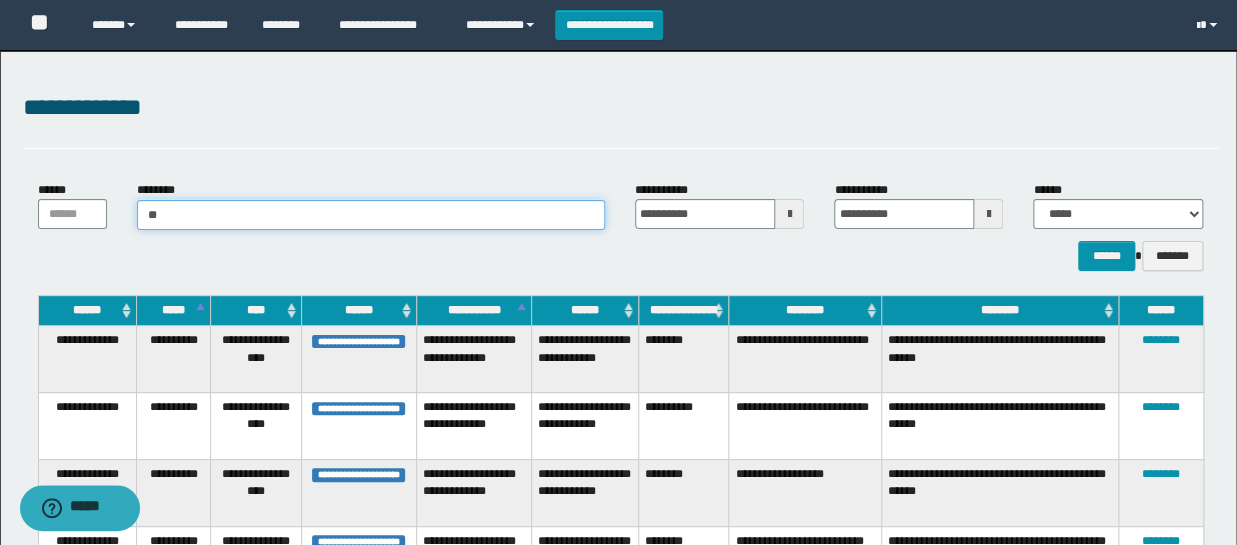 type on "**" 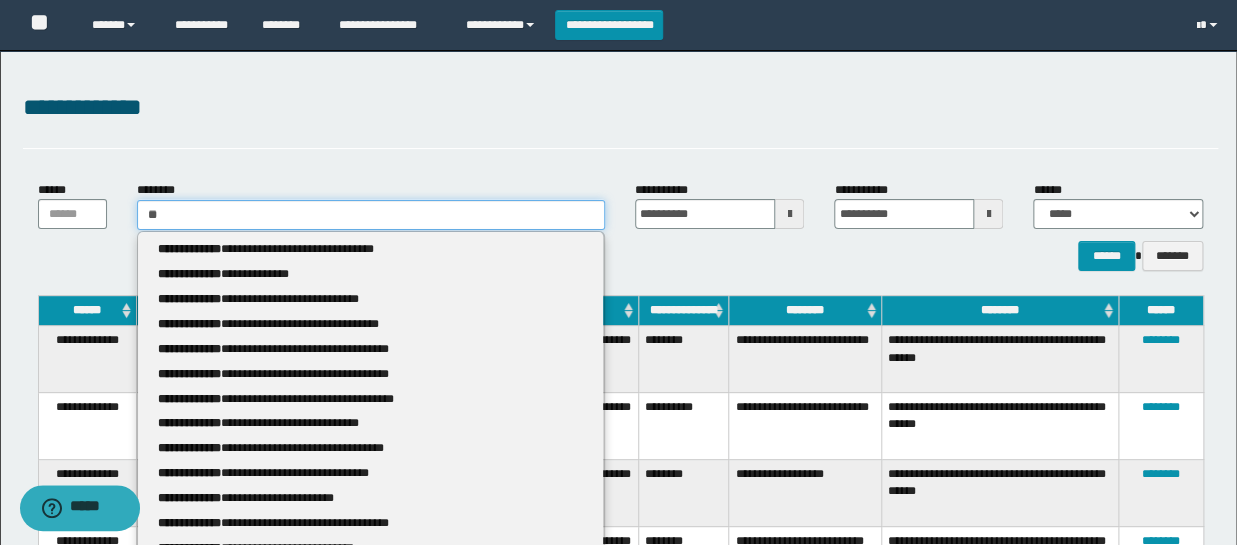 type 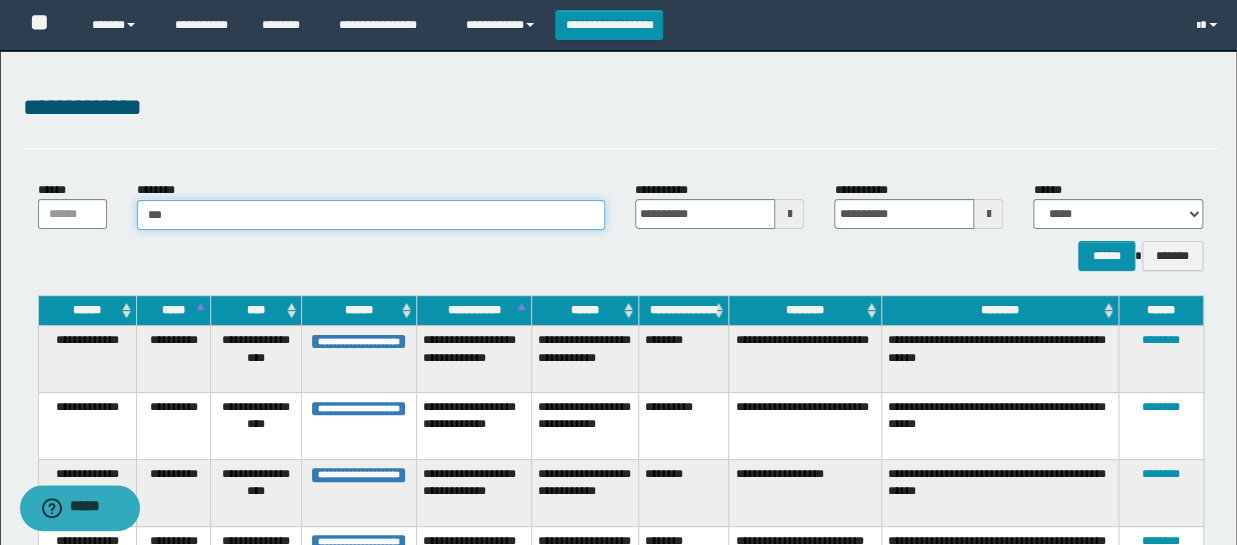type on "***" 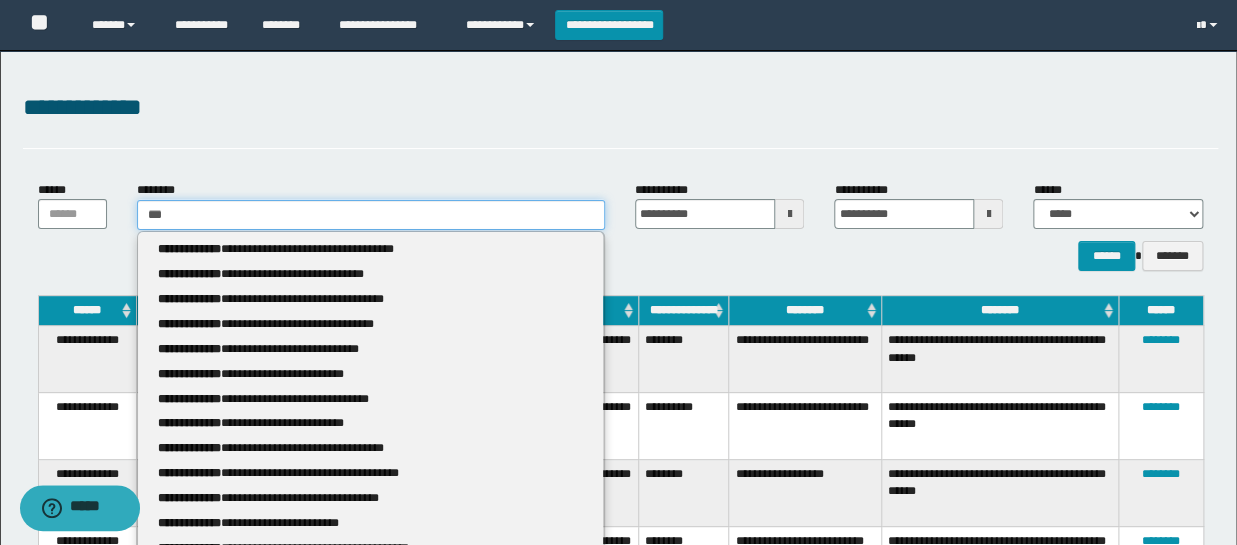 type 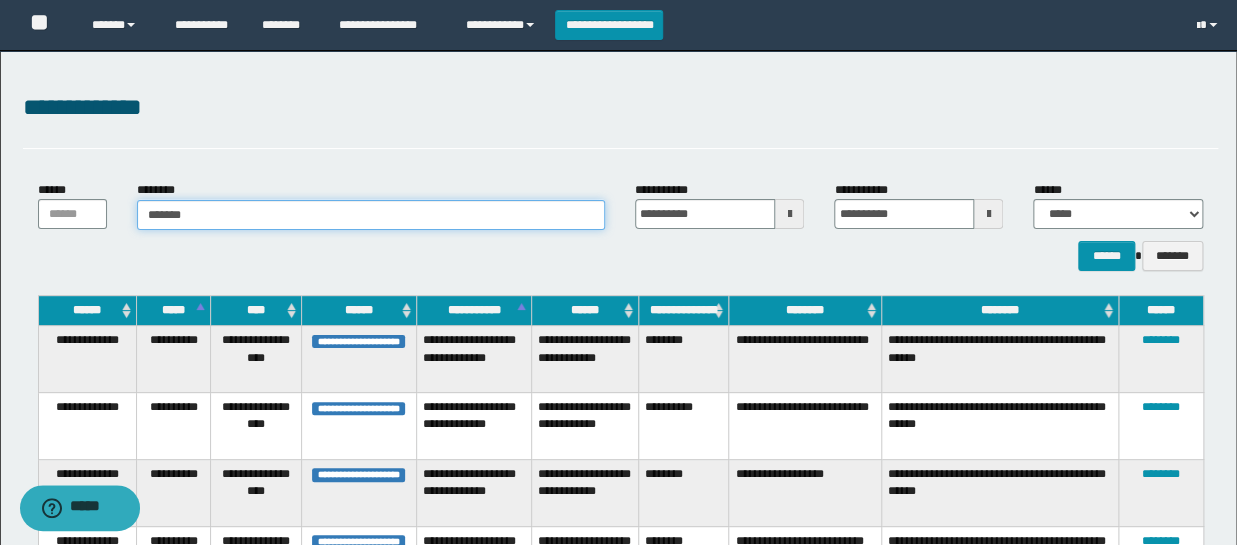 type on "********" 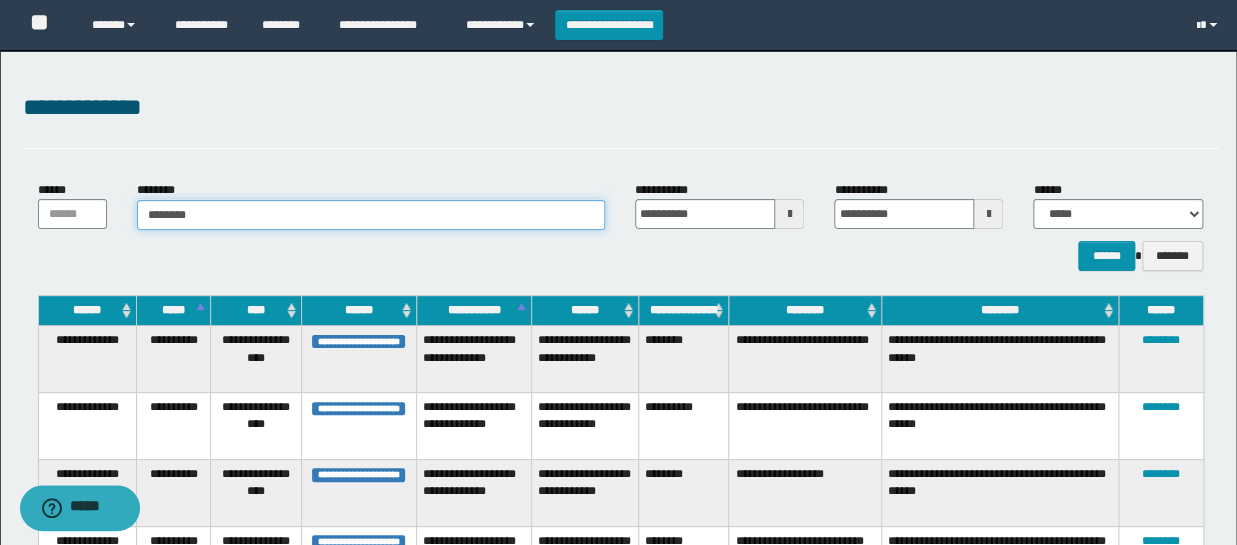 type on "********" 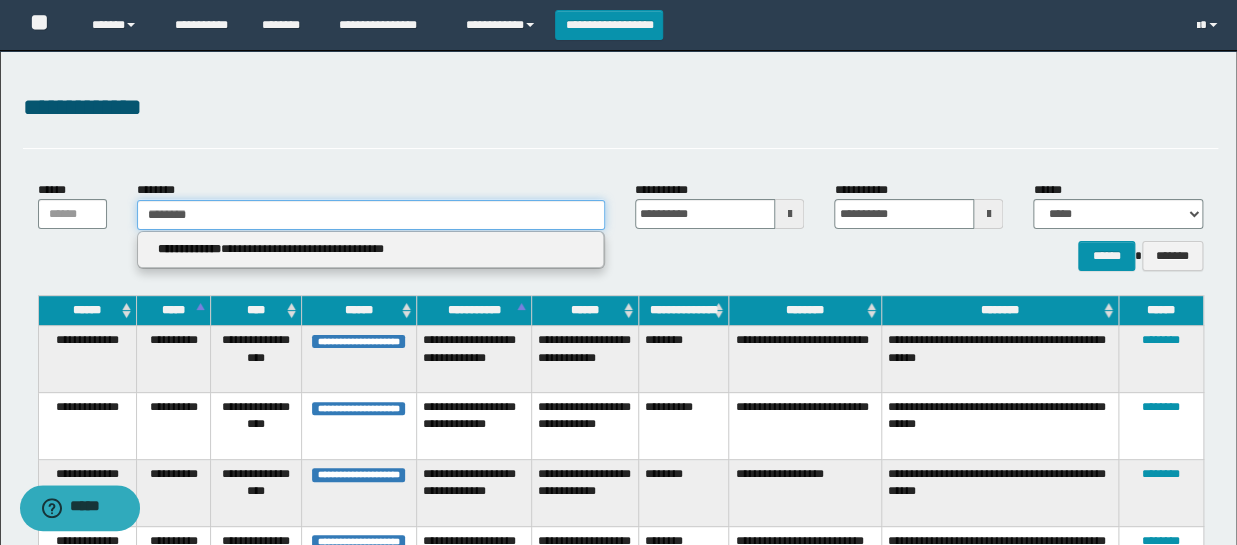 type 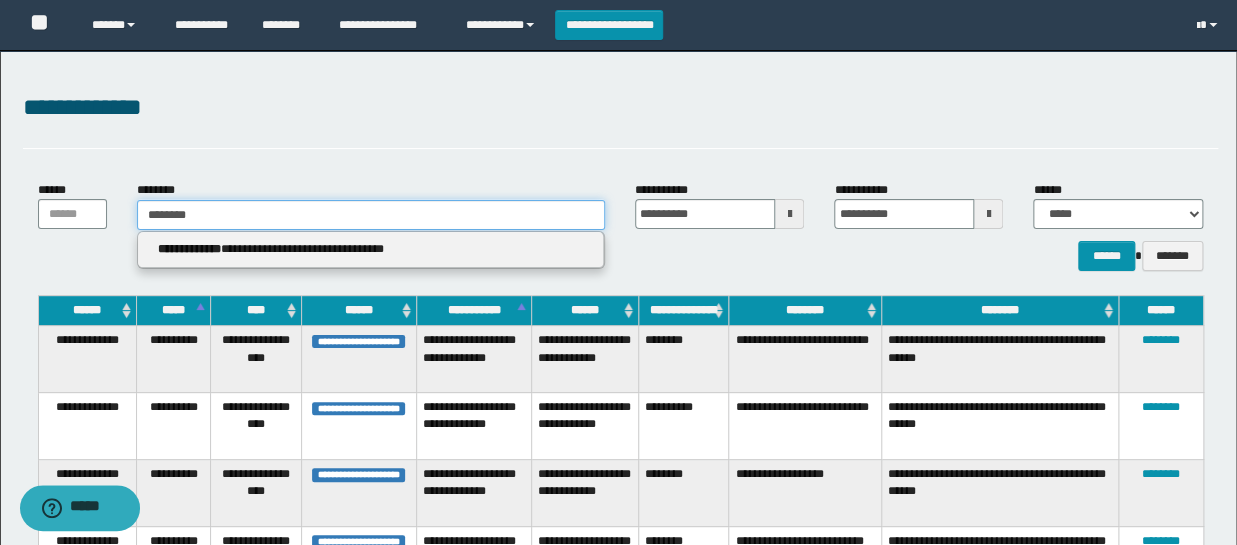 type on "*********" 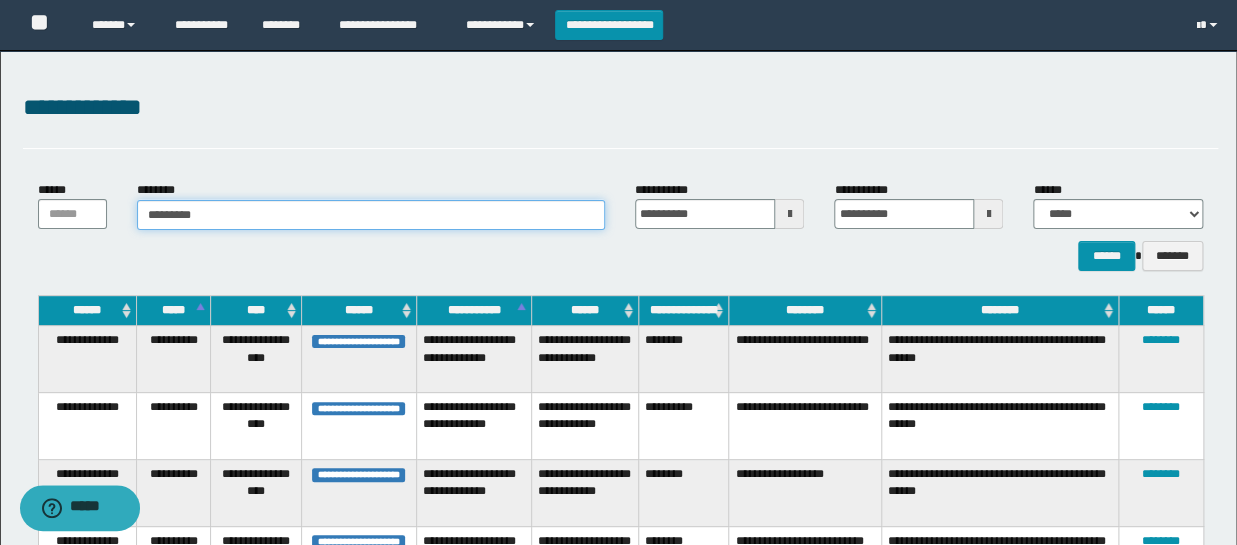 type on "*********" 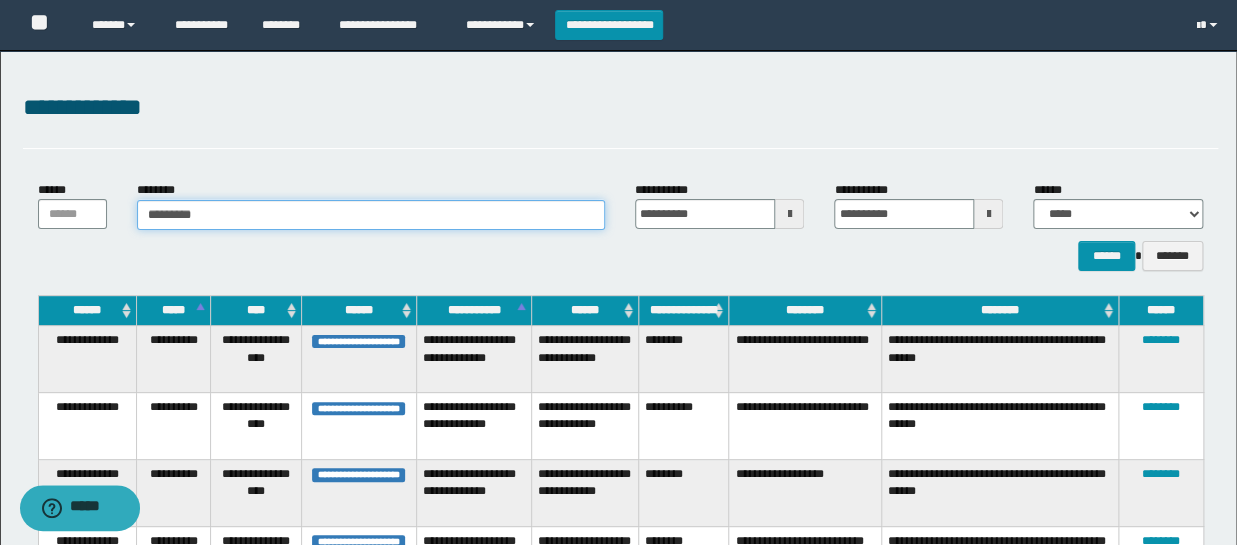 type 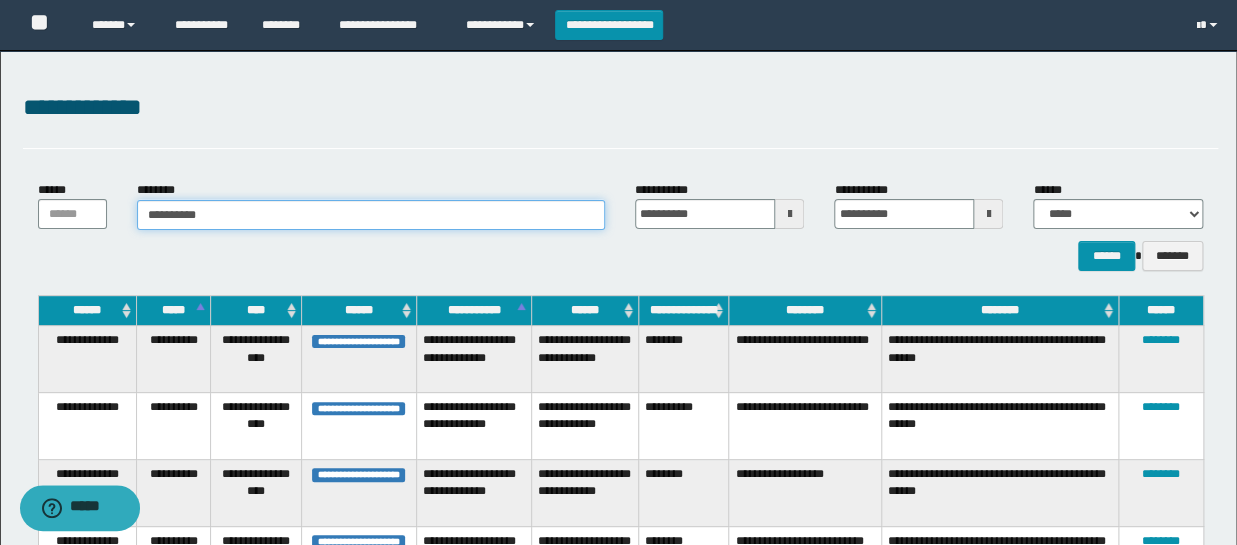 type on "**********" 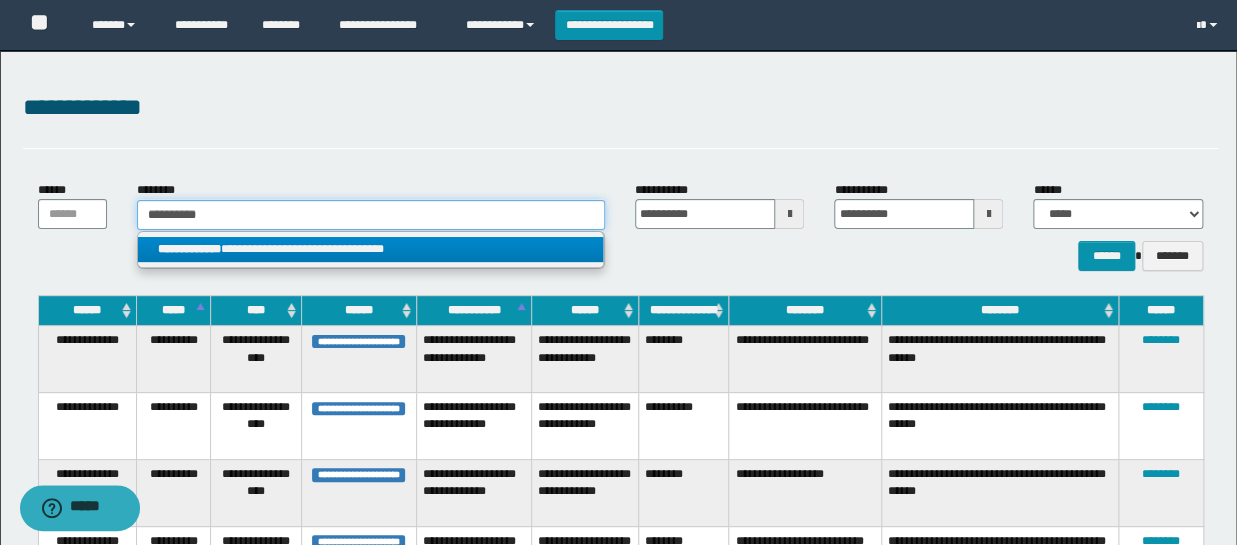 type on "**********" 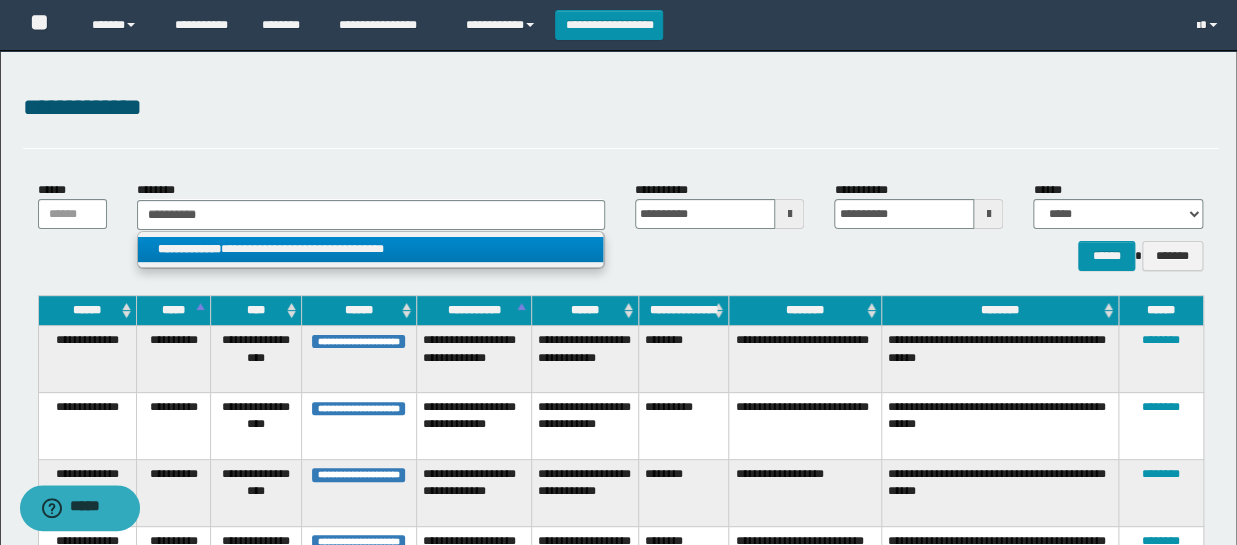 click on "**********" at bounding box center (370, 249) 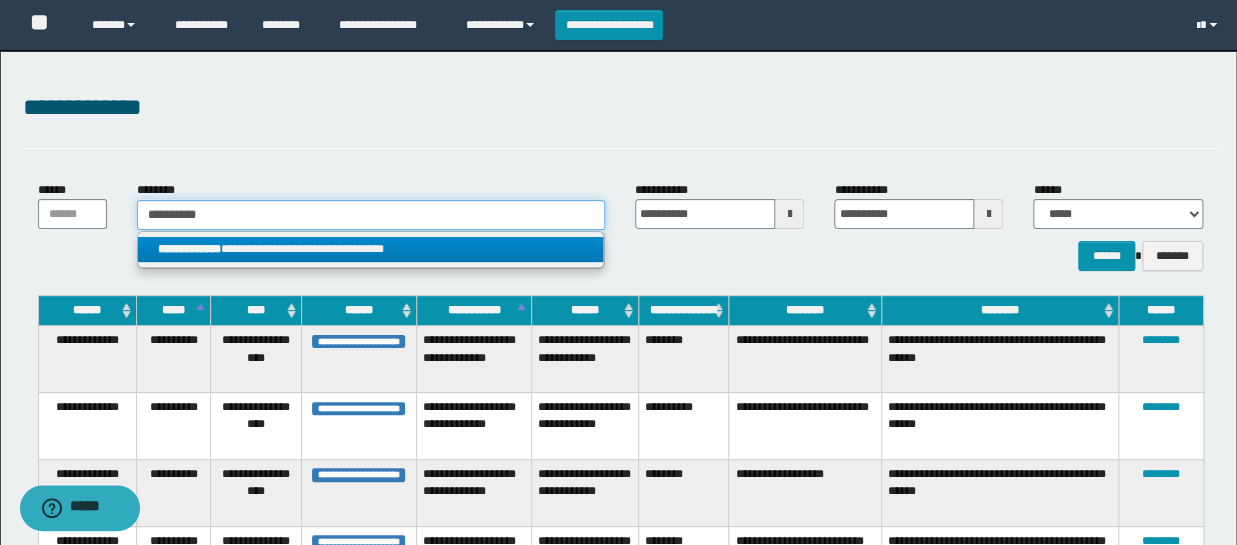type 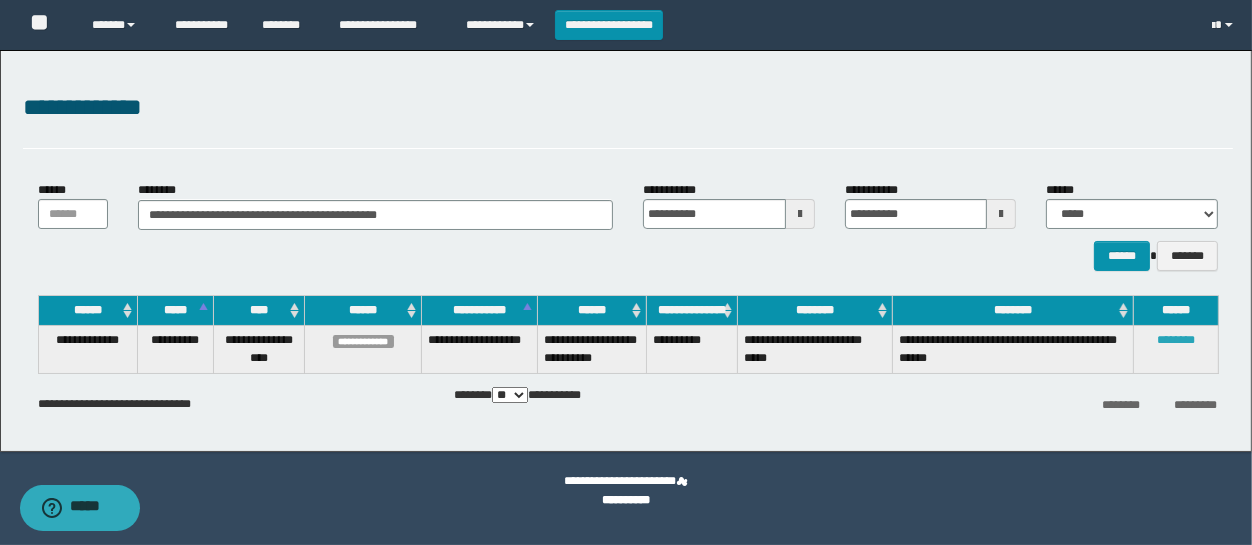 click on "********" at bounding box center (1176, 340) 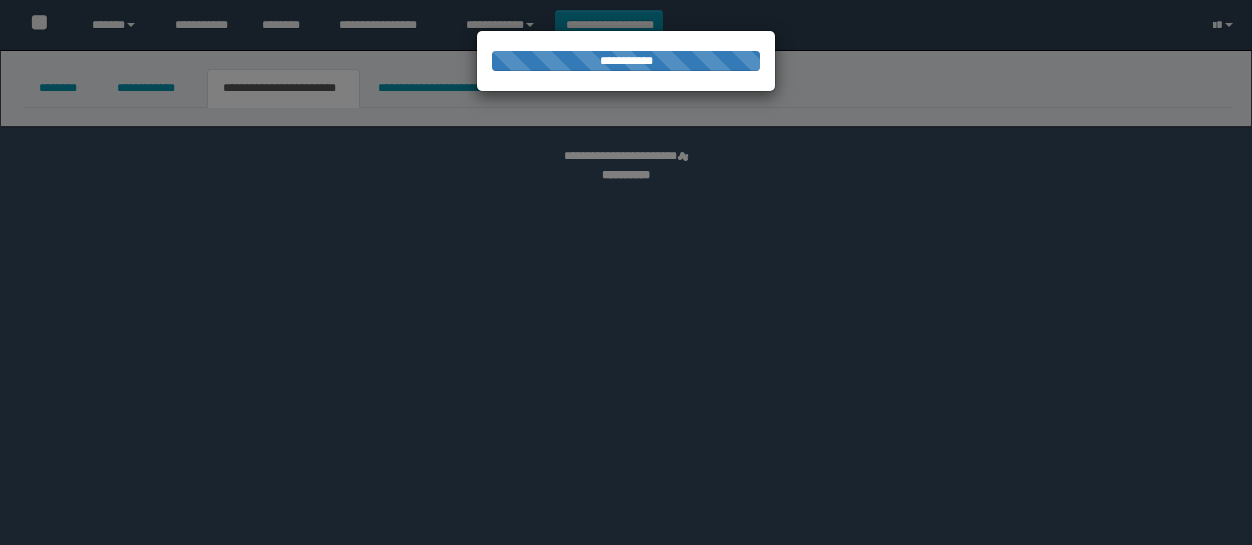 scroll, scrollTop: 0, scrollLeft: 0, axis: both 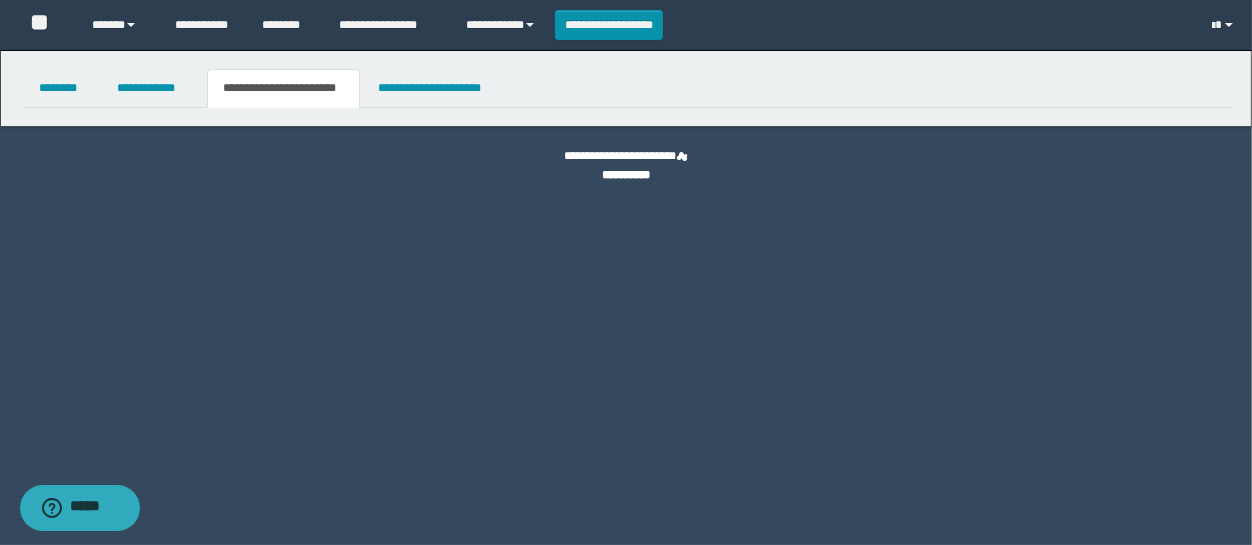 click on "**********" at bounding box center (284, 88) 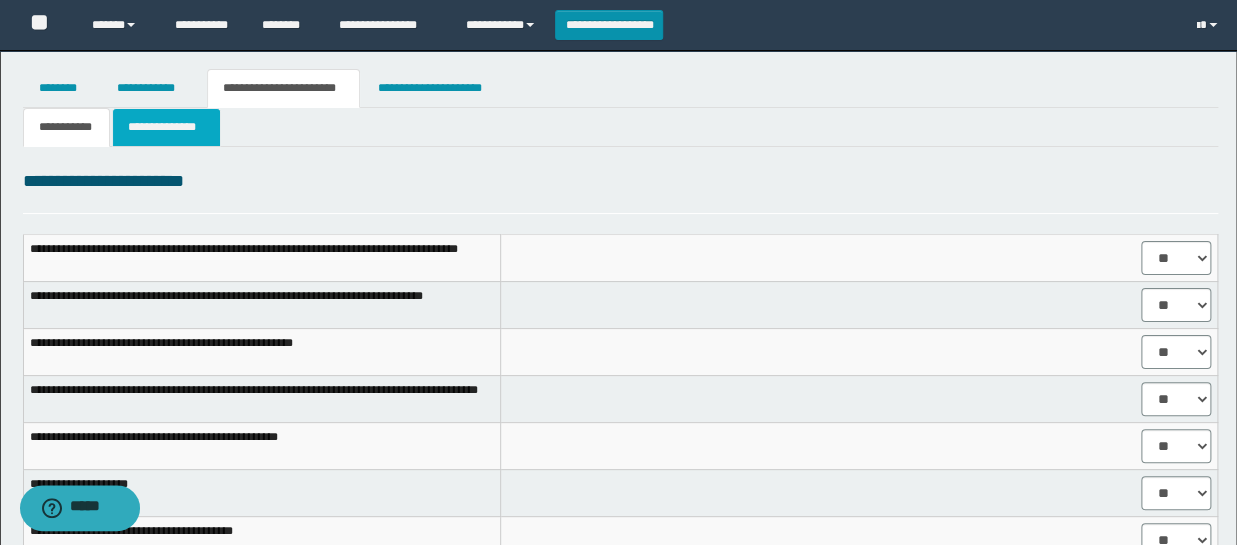 click on "**********" at bounding box center [166, 127] 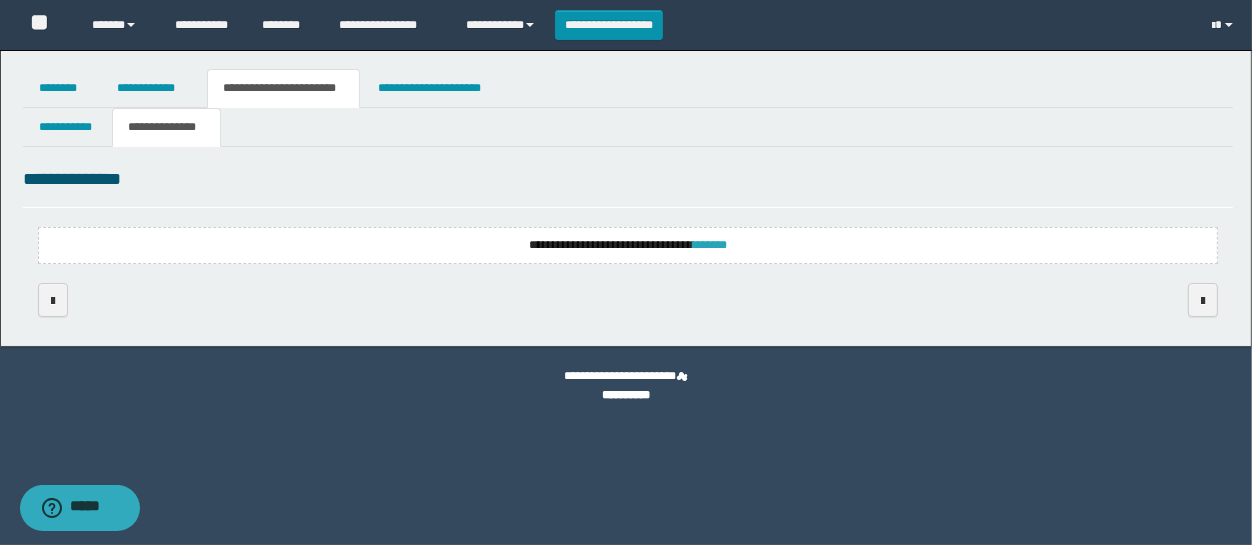 click on "*******" at bounding box center (710, 245) 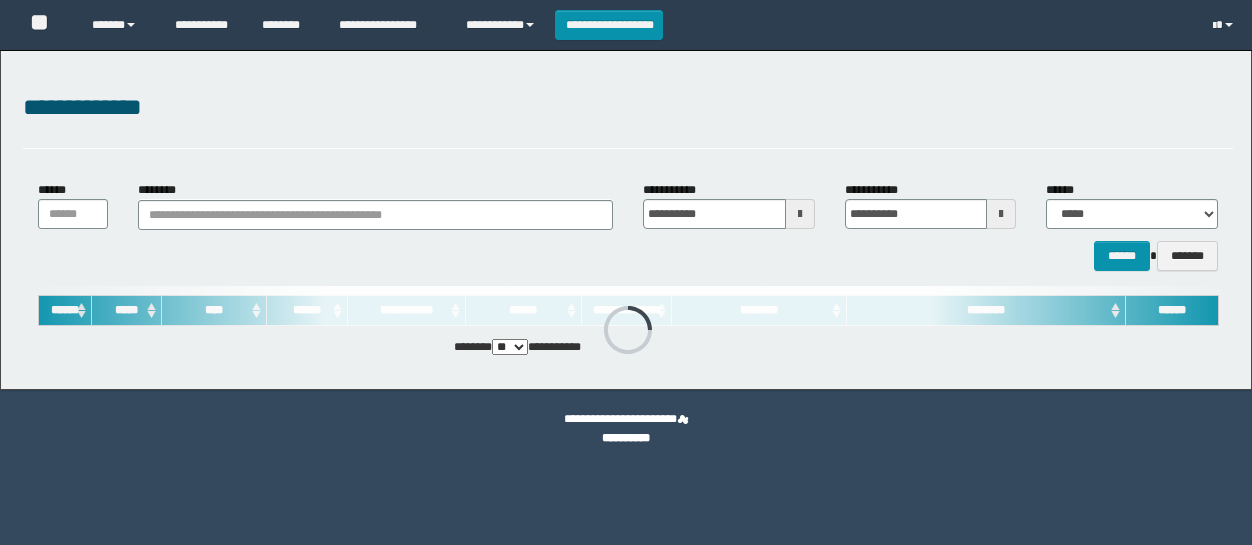 scroll, scrollTop: 0, scrollLeft: 0, axis: both 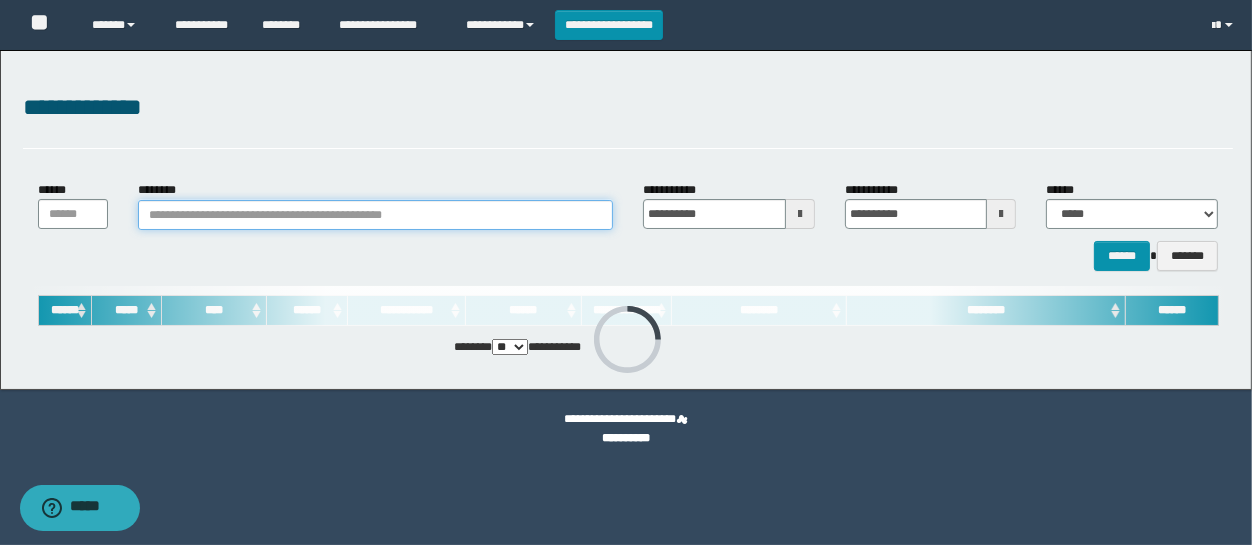 click on "********" at bounding box center [375, 215] 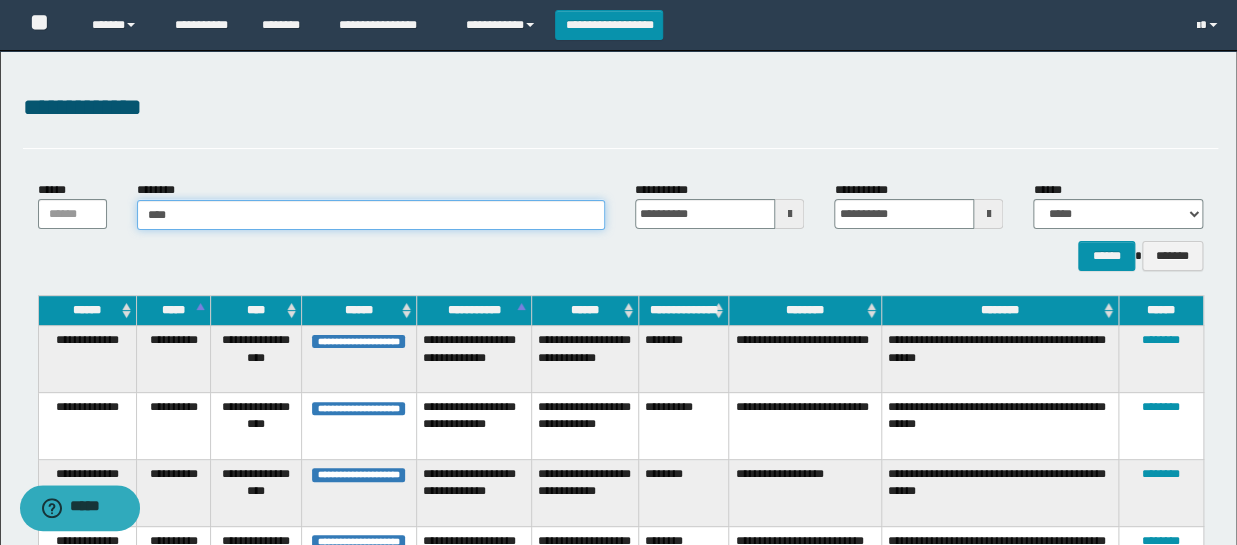 type on "*****" 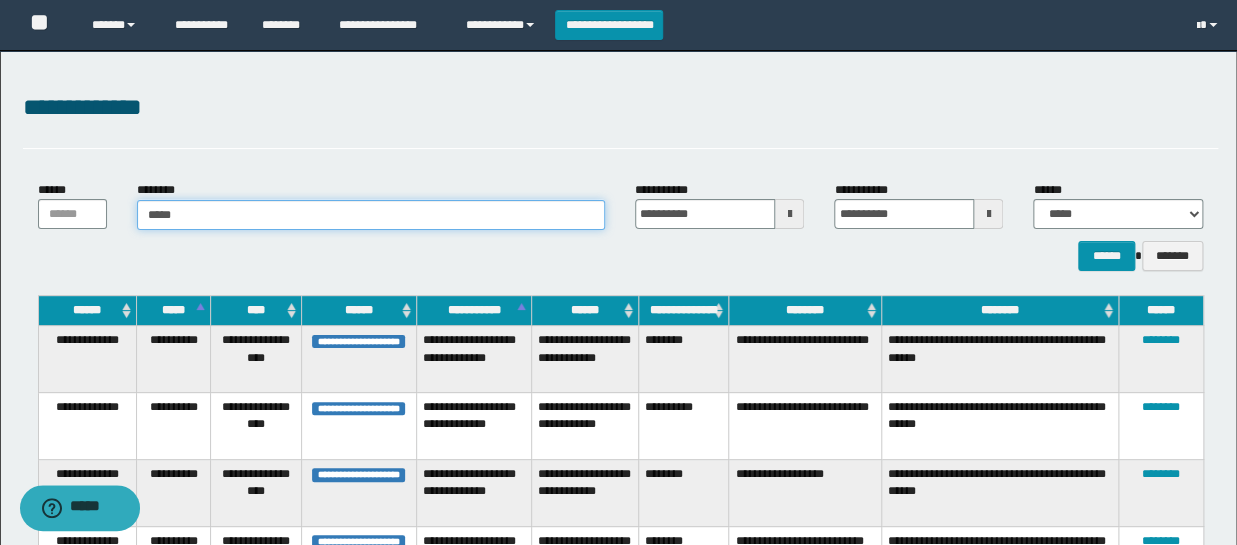type on "*****" 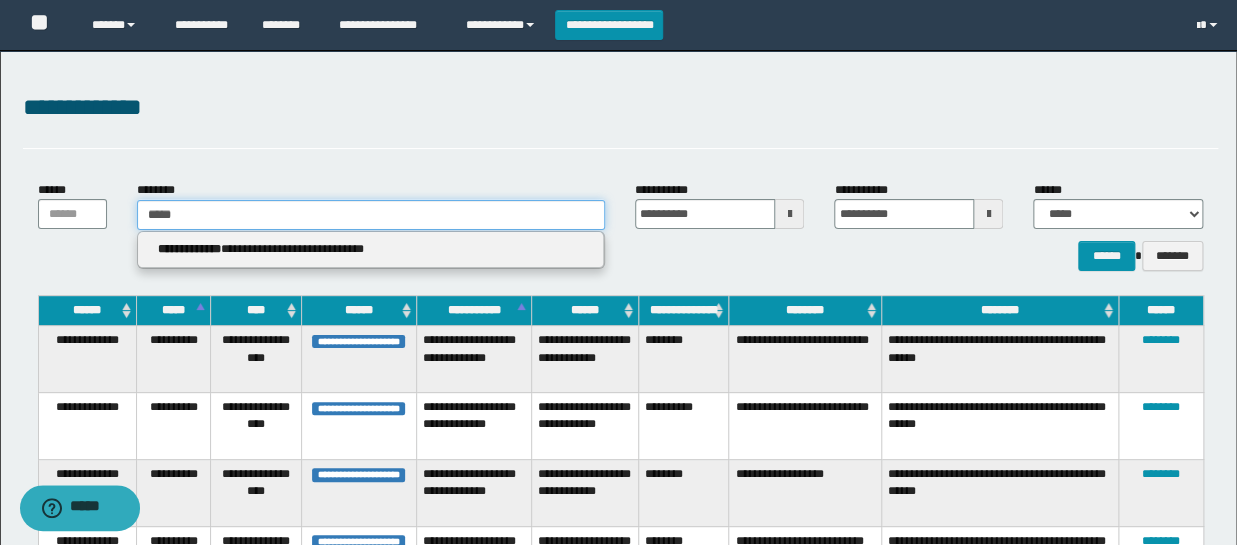 type 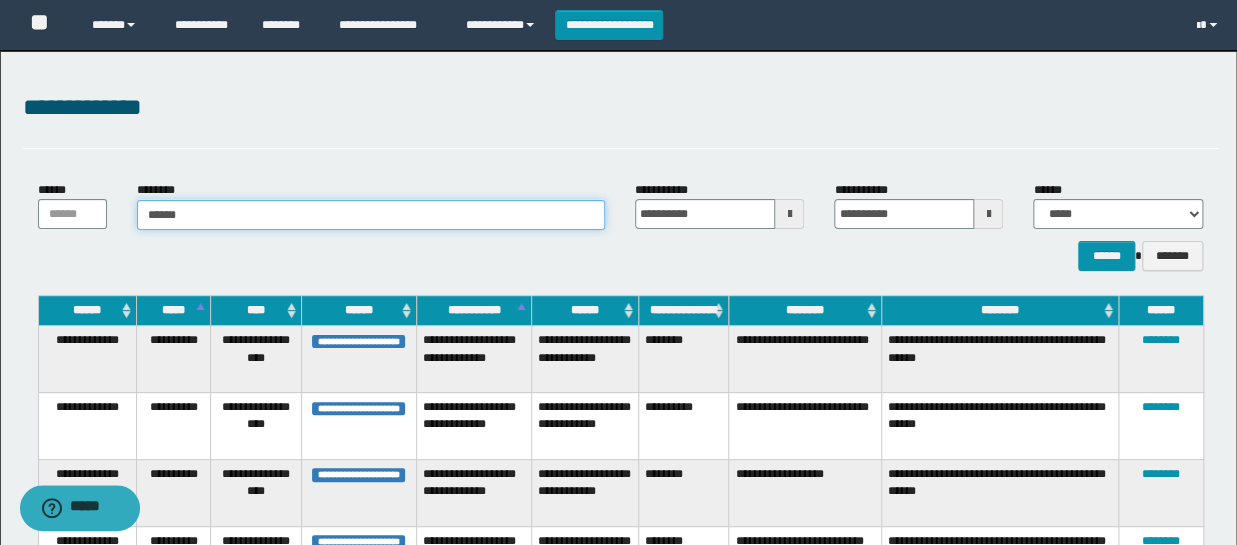 type on "*******" 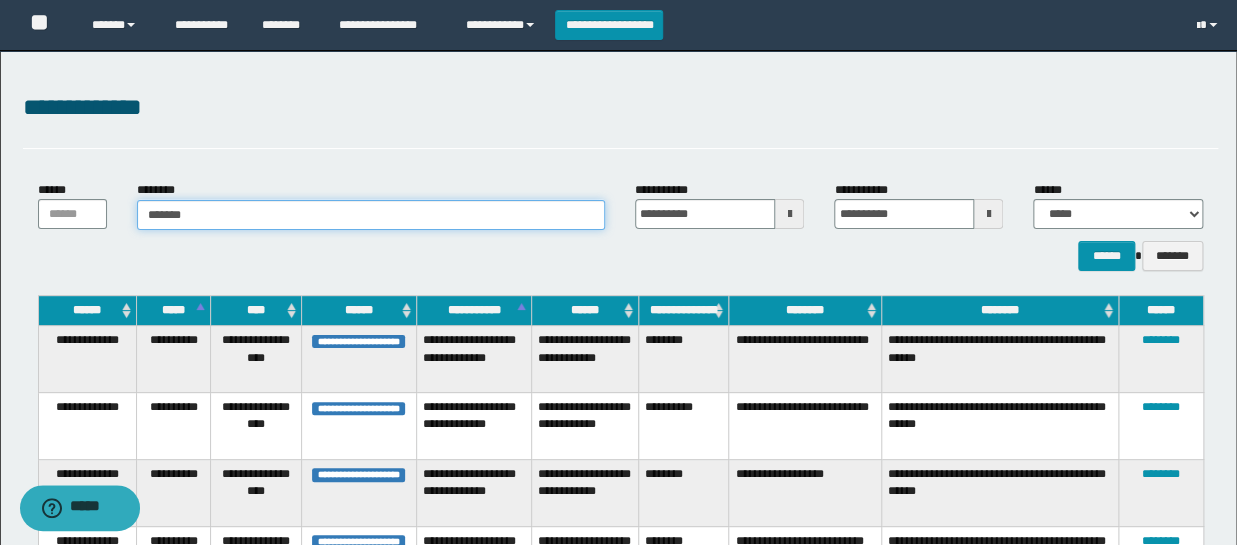 type on "*******" 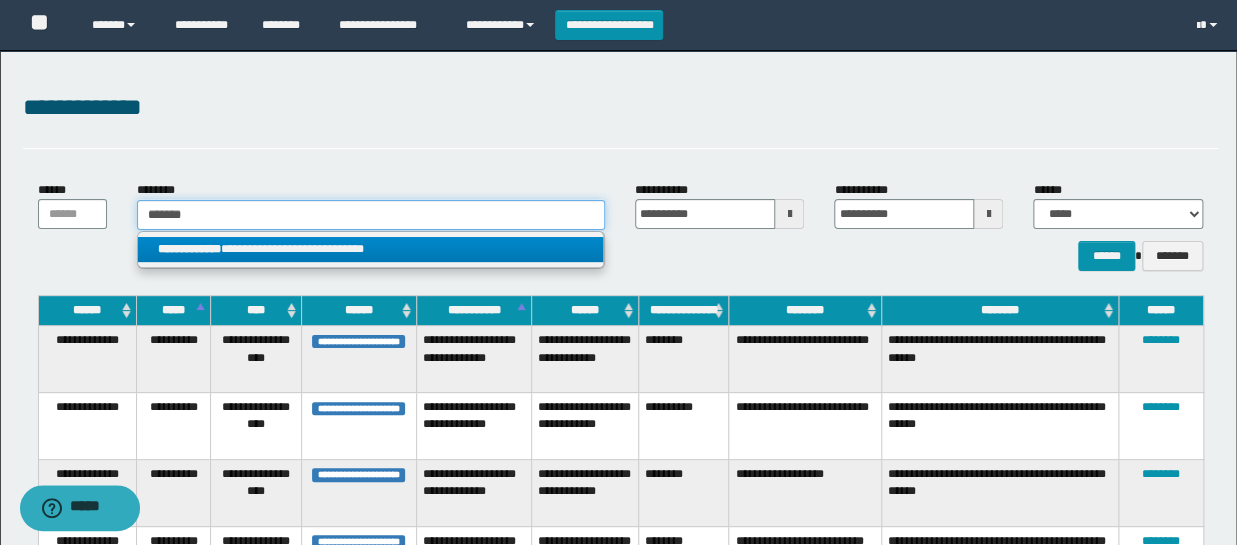 type on "*******" 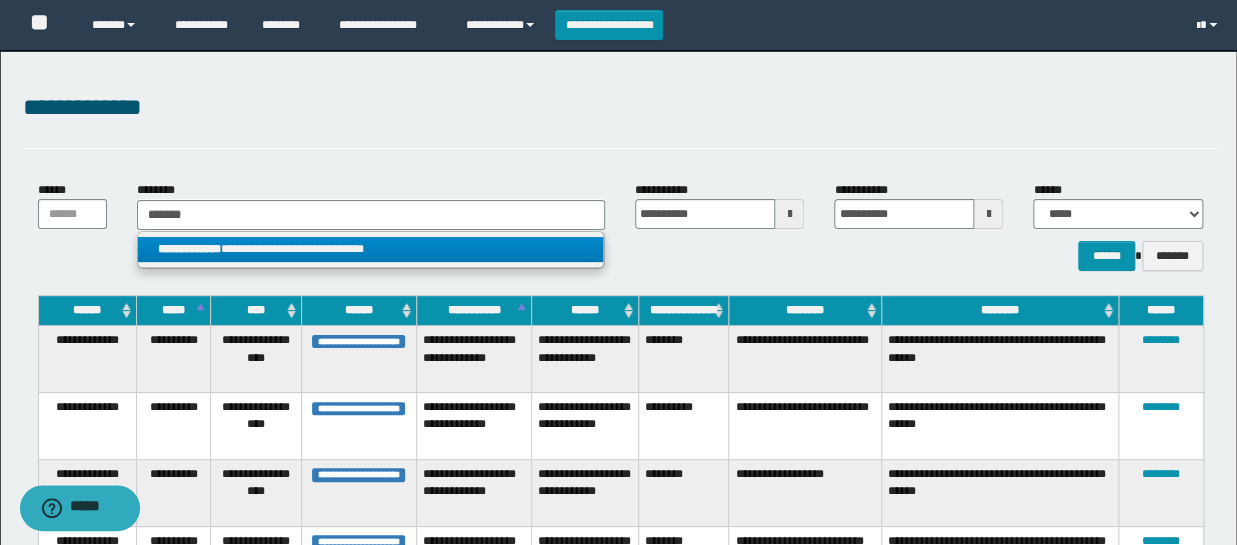 click on "**********" at bounding box center [189, 249] 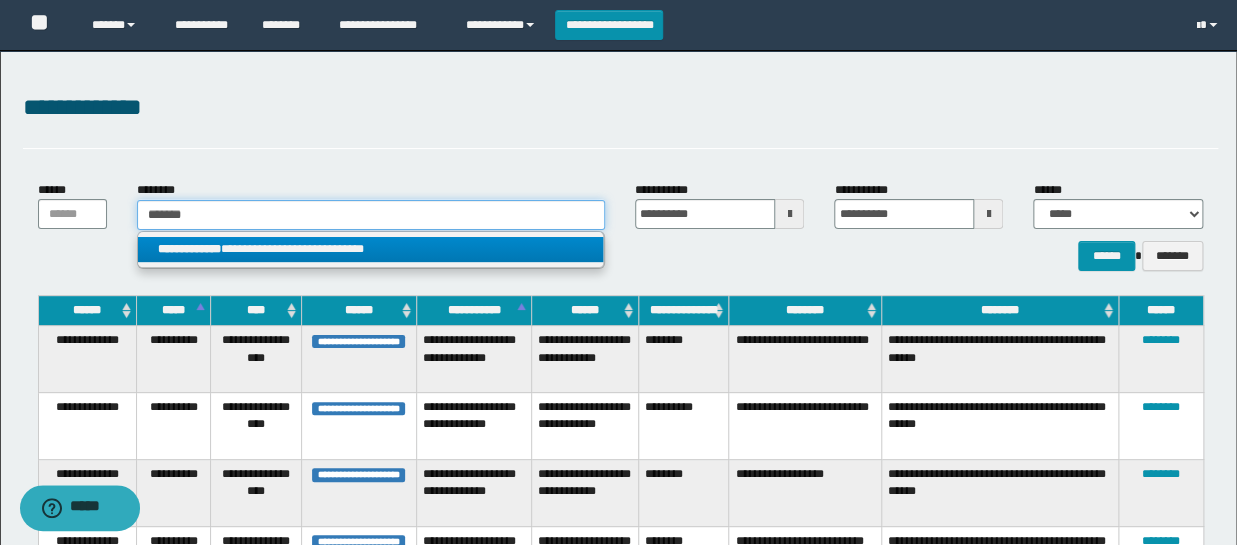 type 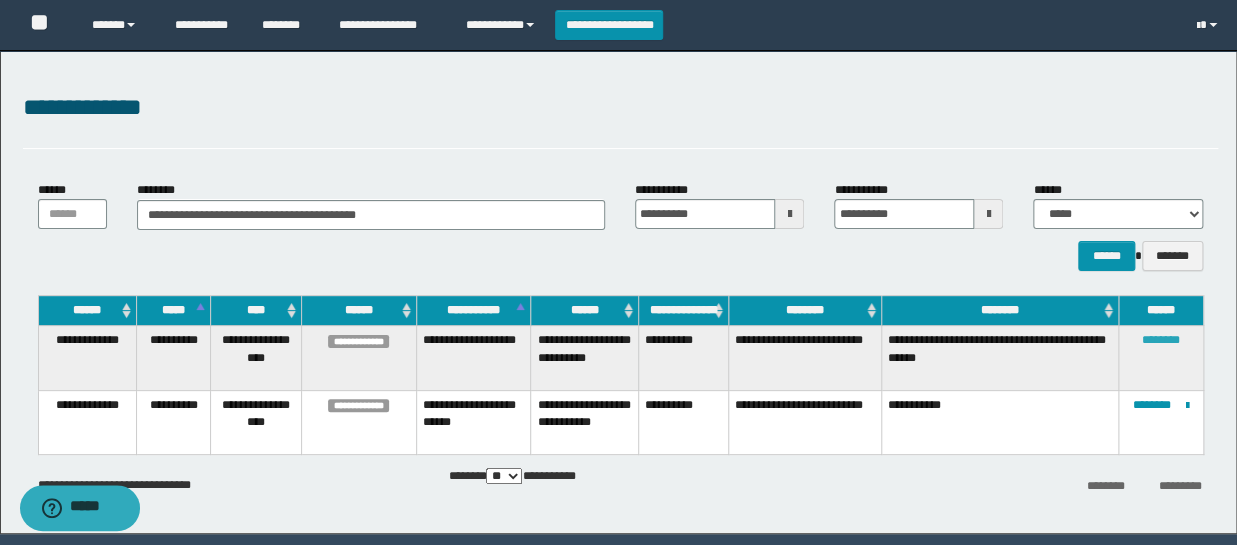 click on "********" at bounding box center [1161, 340] 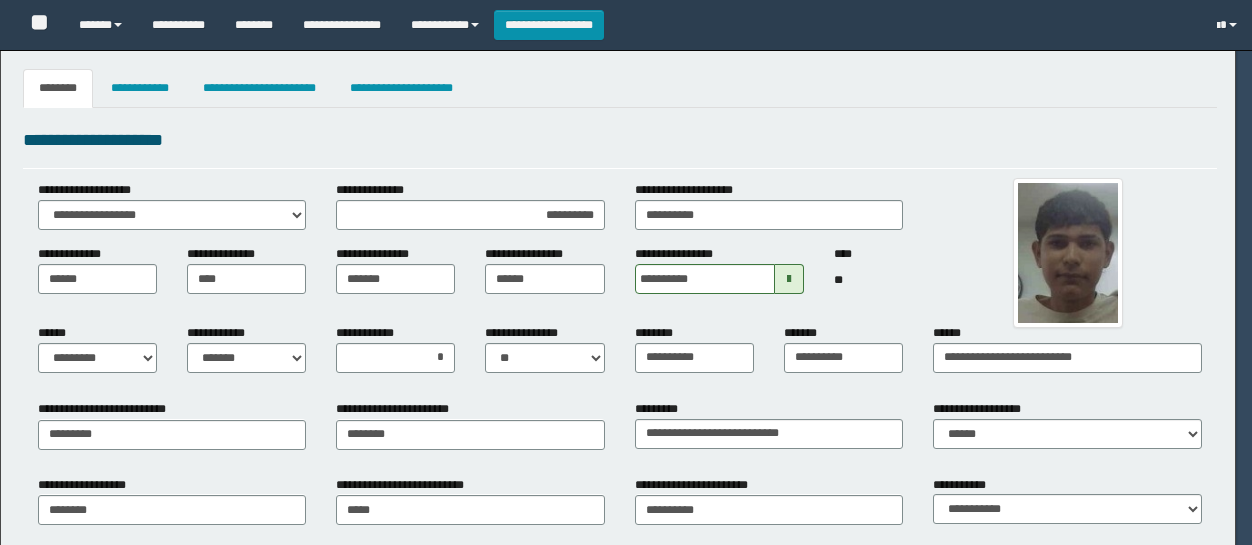 select on "*" 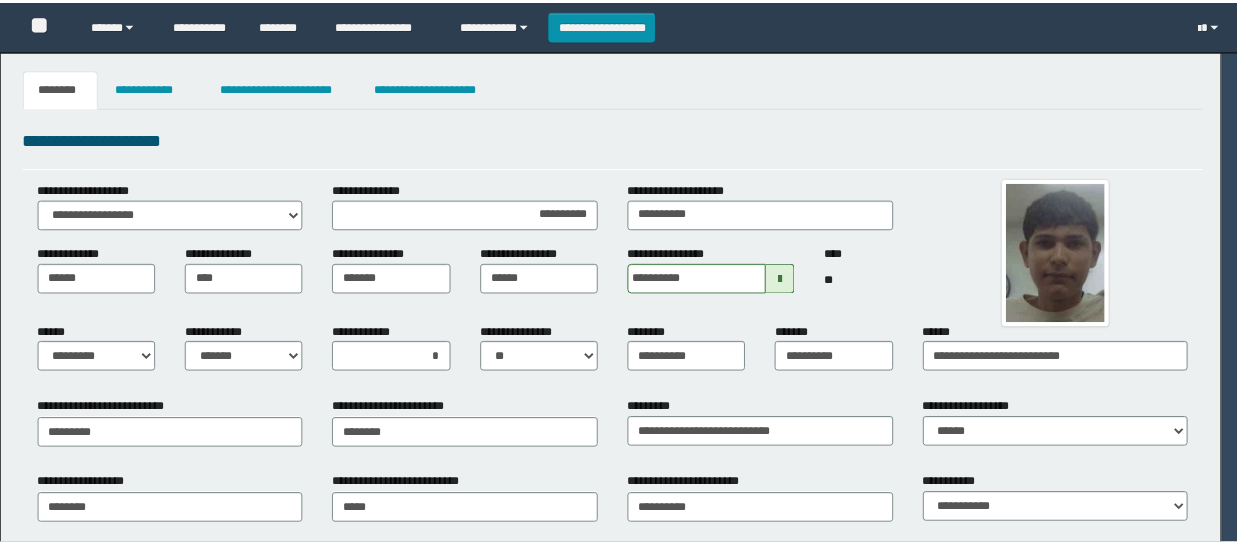 scroll, scrollTop: 0, scrollLeft: 0, axis: both 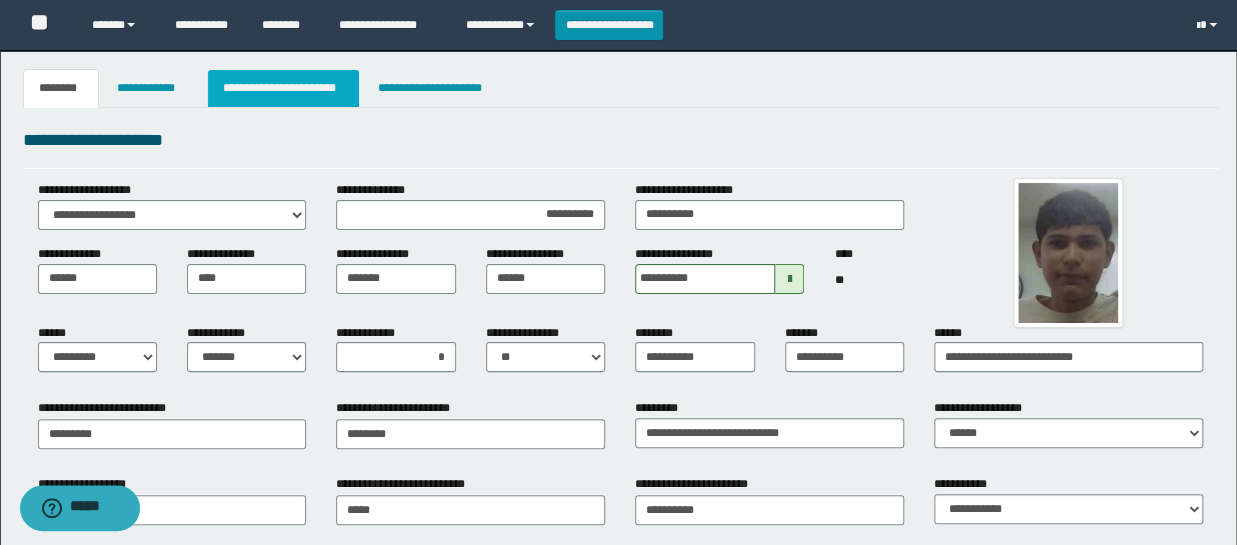 click on "**********" at bounding box center [284, 88] 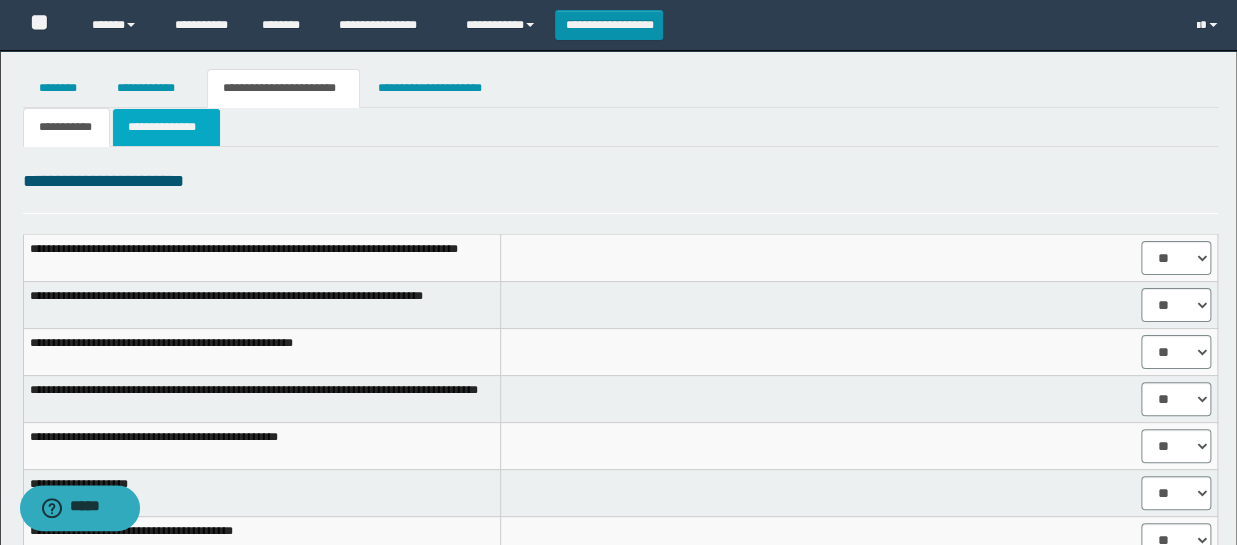 click on "**********" at bounding box center (166, 127) 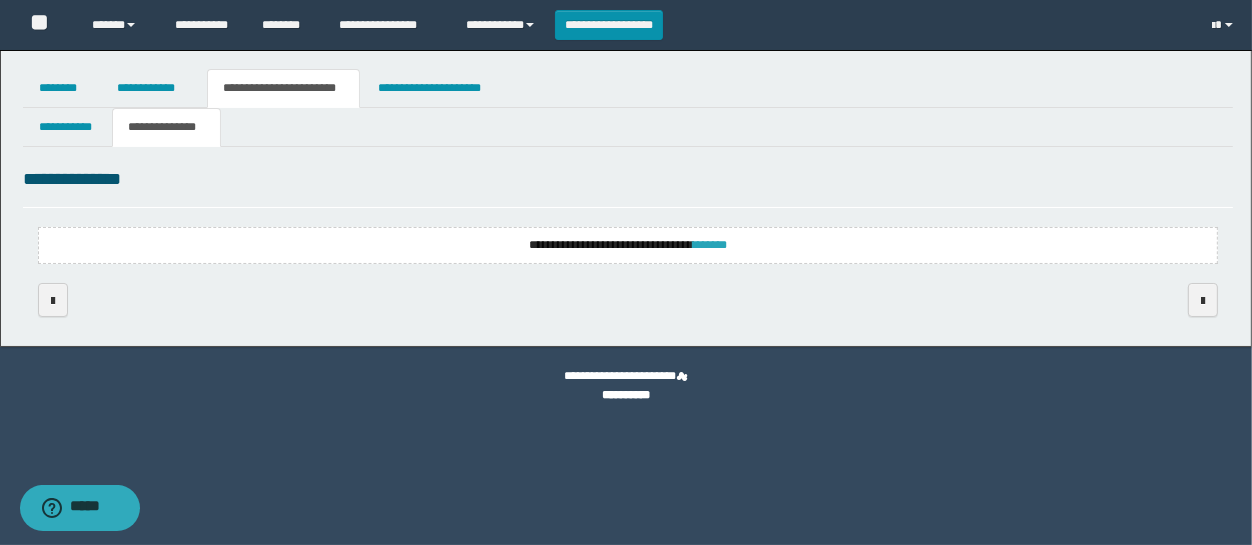 click on "*******" at bounding box center [710, 245] 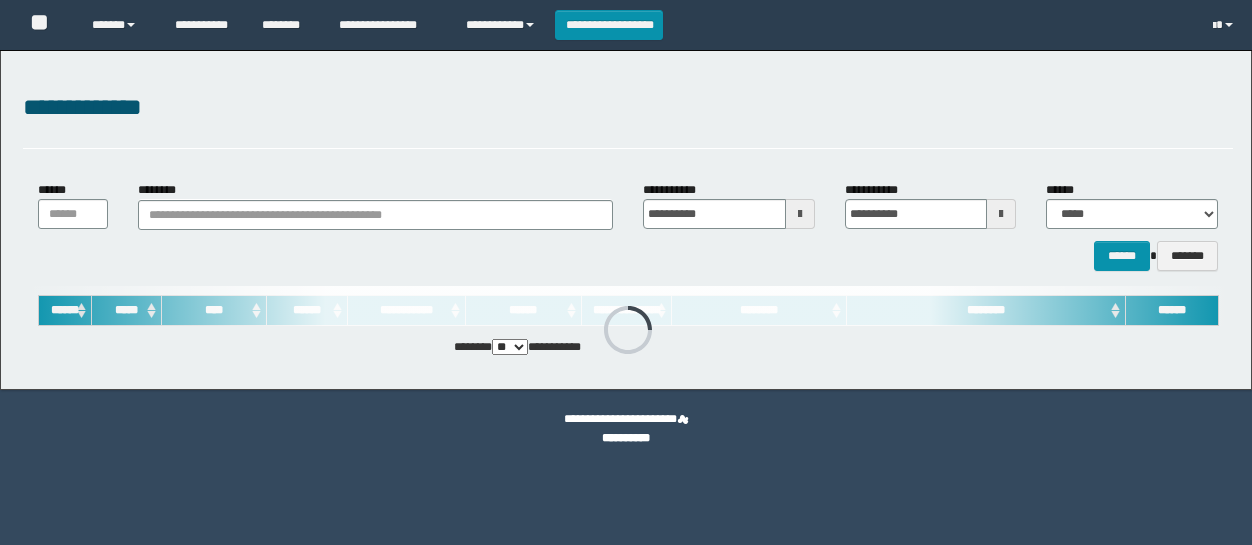 scroll, scrollTop: 0, scrollLeft: 0, axis: both 